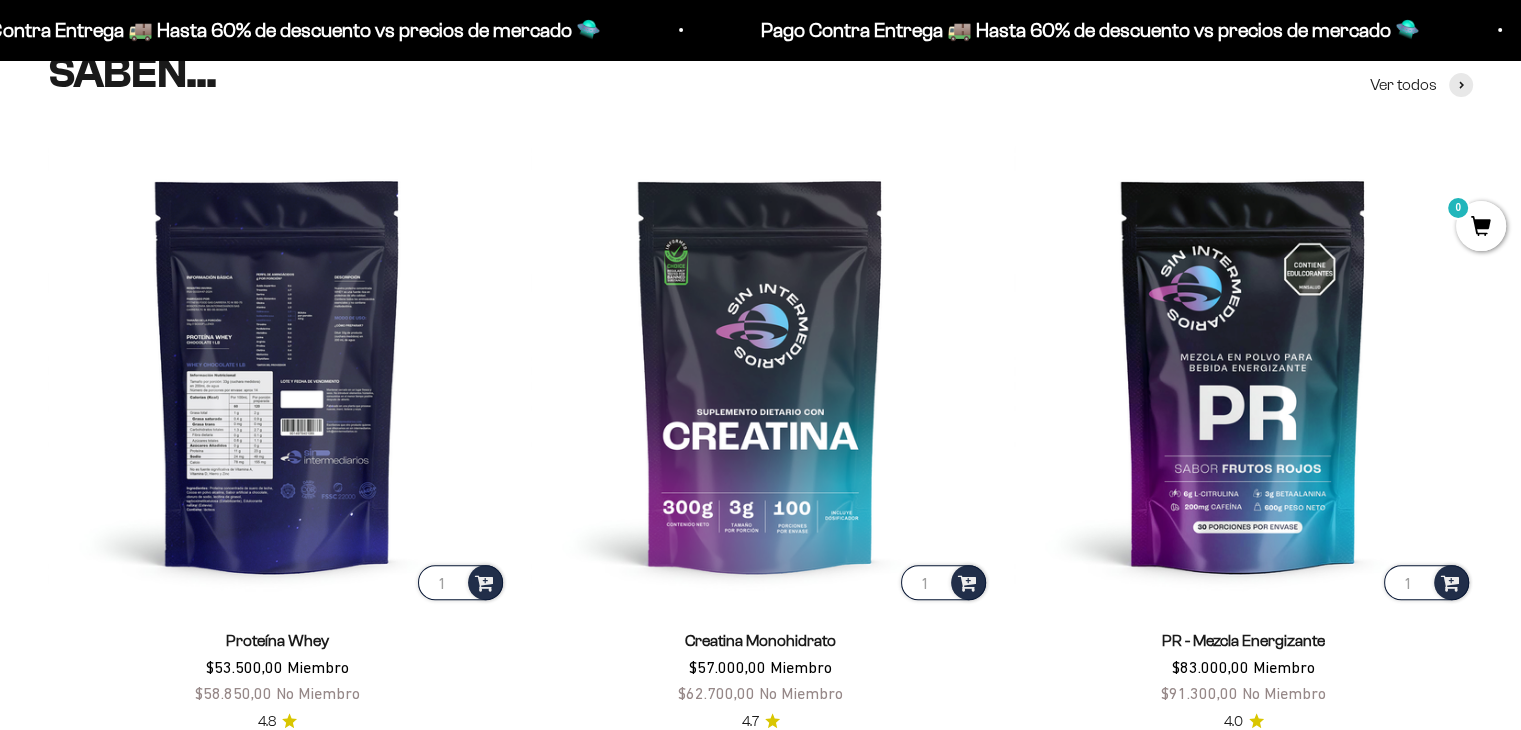 scroll, scrollTop: 795, scrollLeft: 0, axis: vertical 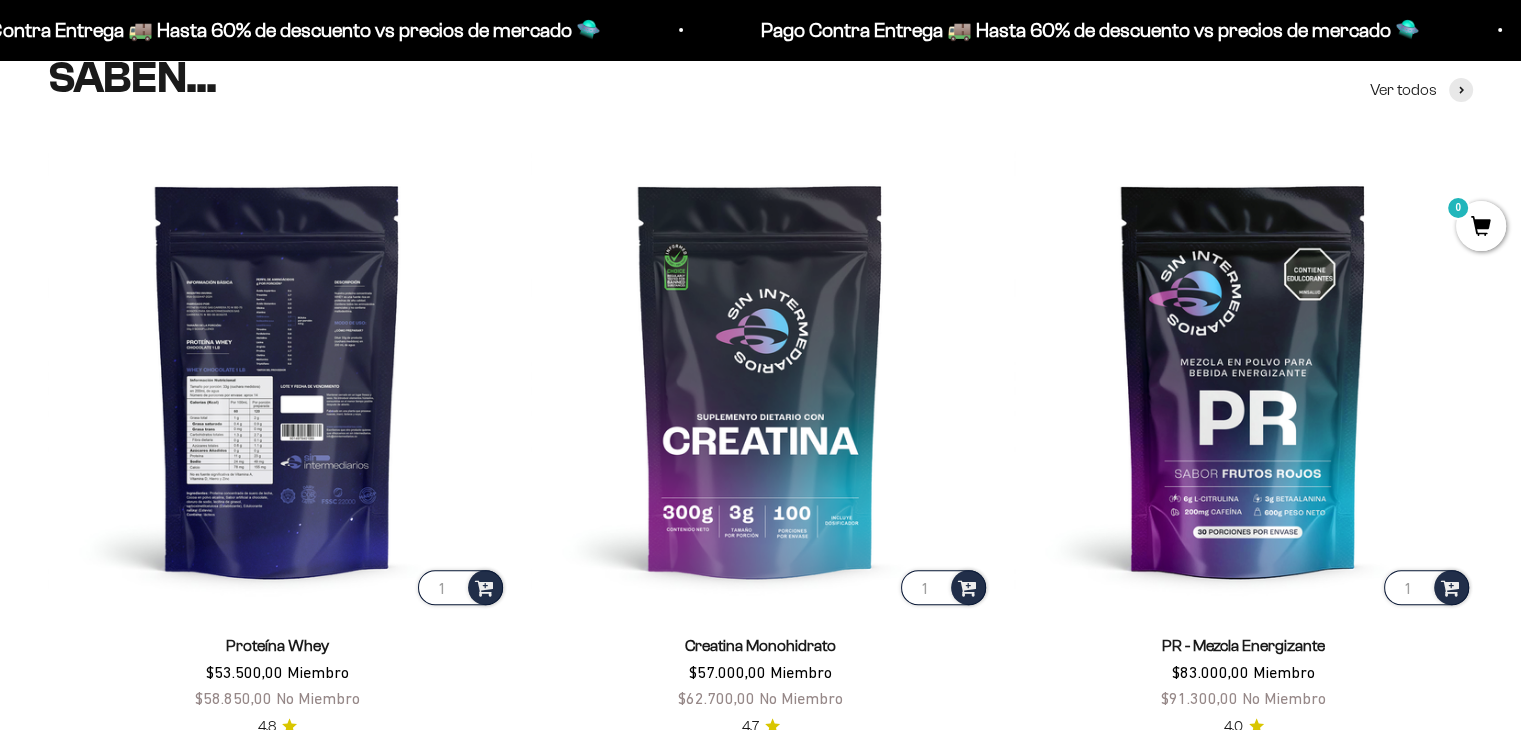 click at bounding box center [277, 379] 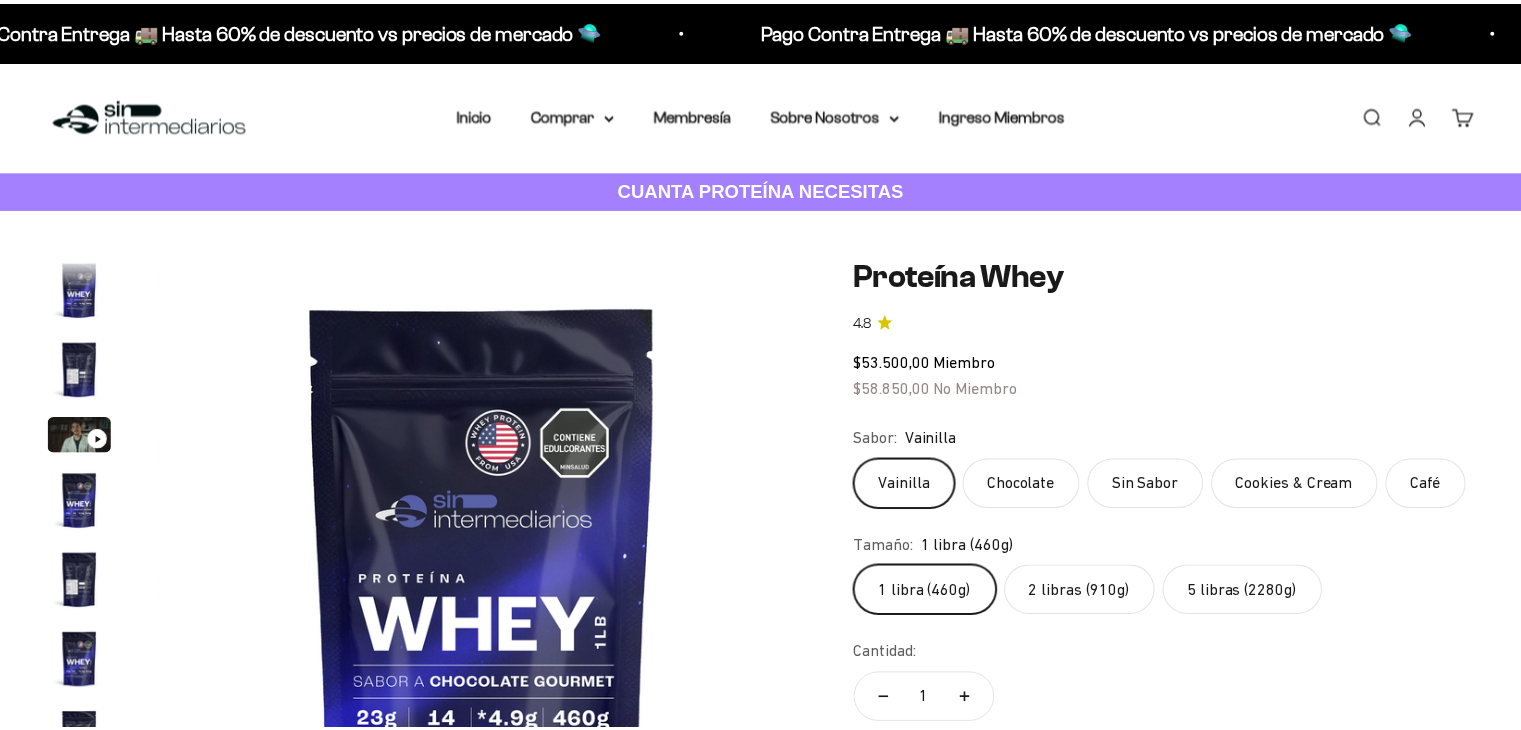 scroll, scrollTop: 0, scrollLeft: 0, axis: both 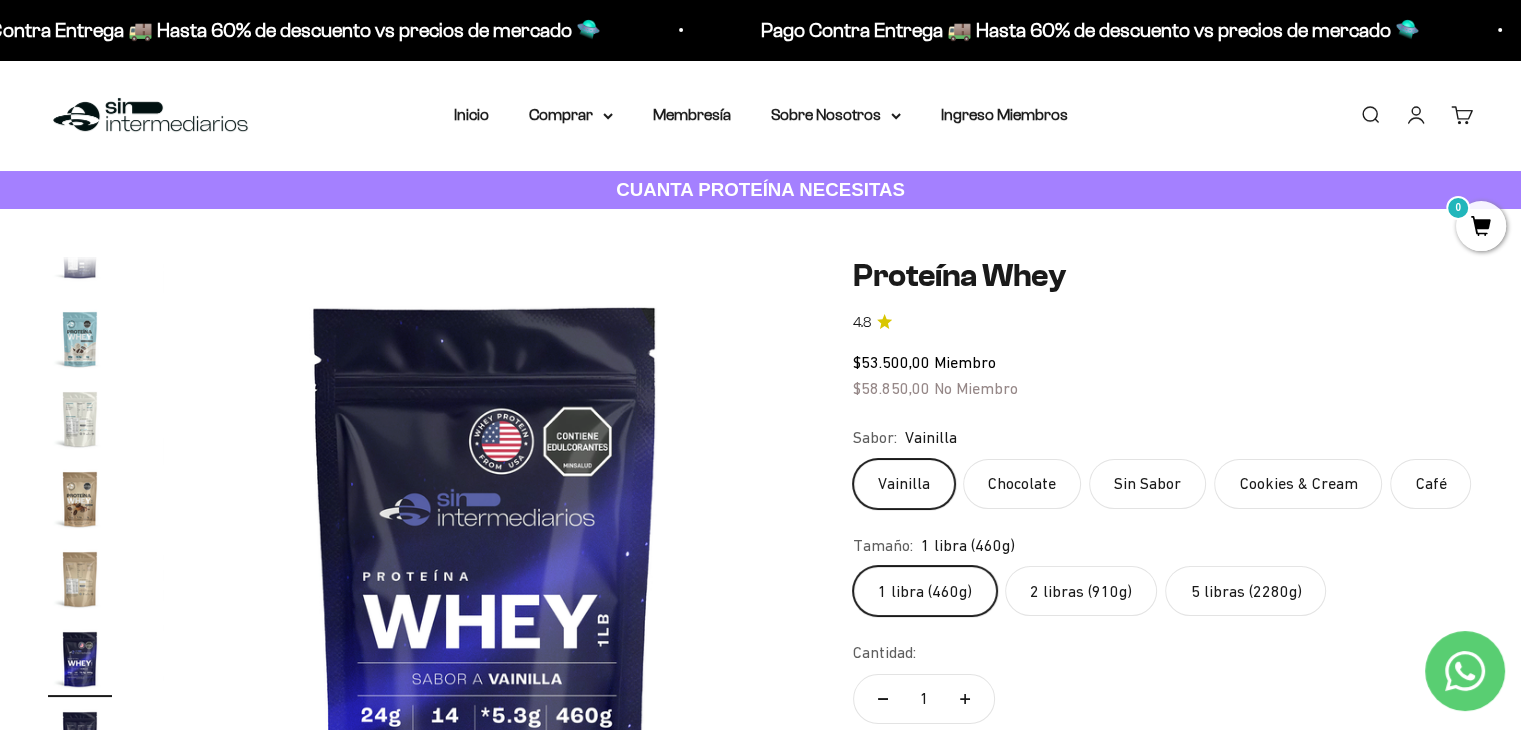 click on "2 libras (910g)" 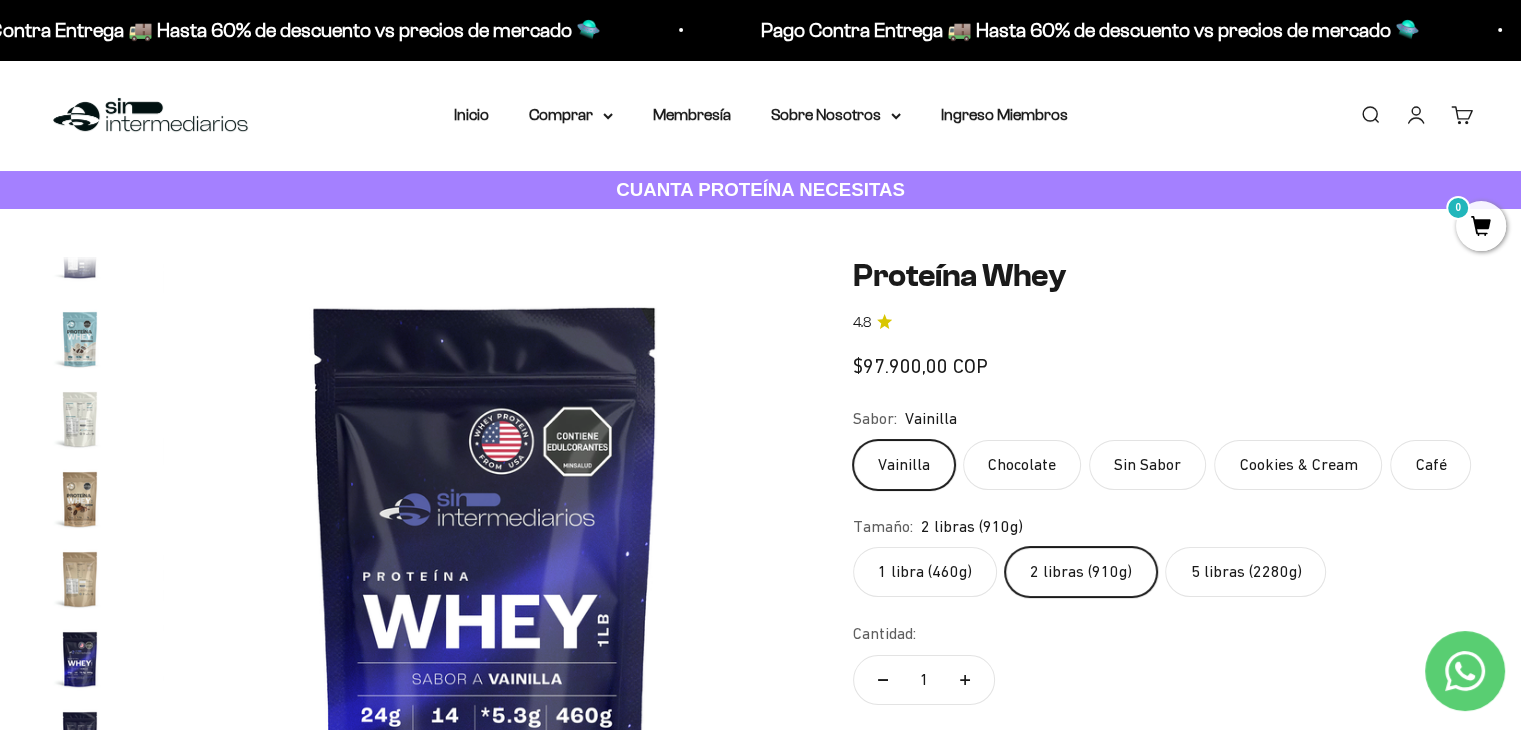scroll, scrollTop: 0, scrollLeft: 3346, axis: horizontal 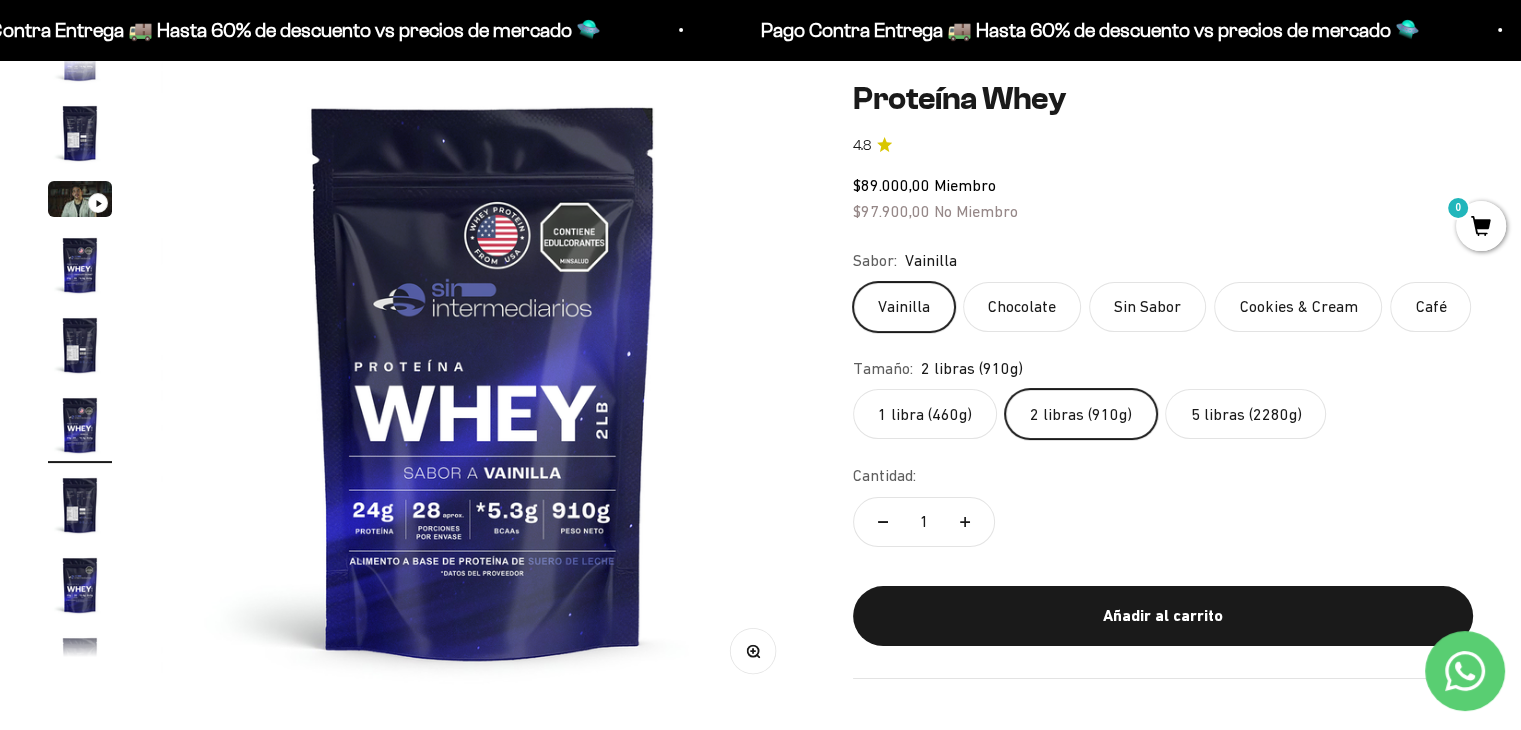 click on "5 libras (2280g)" 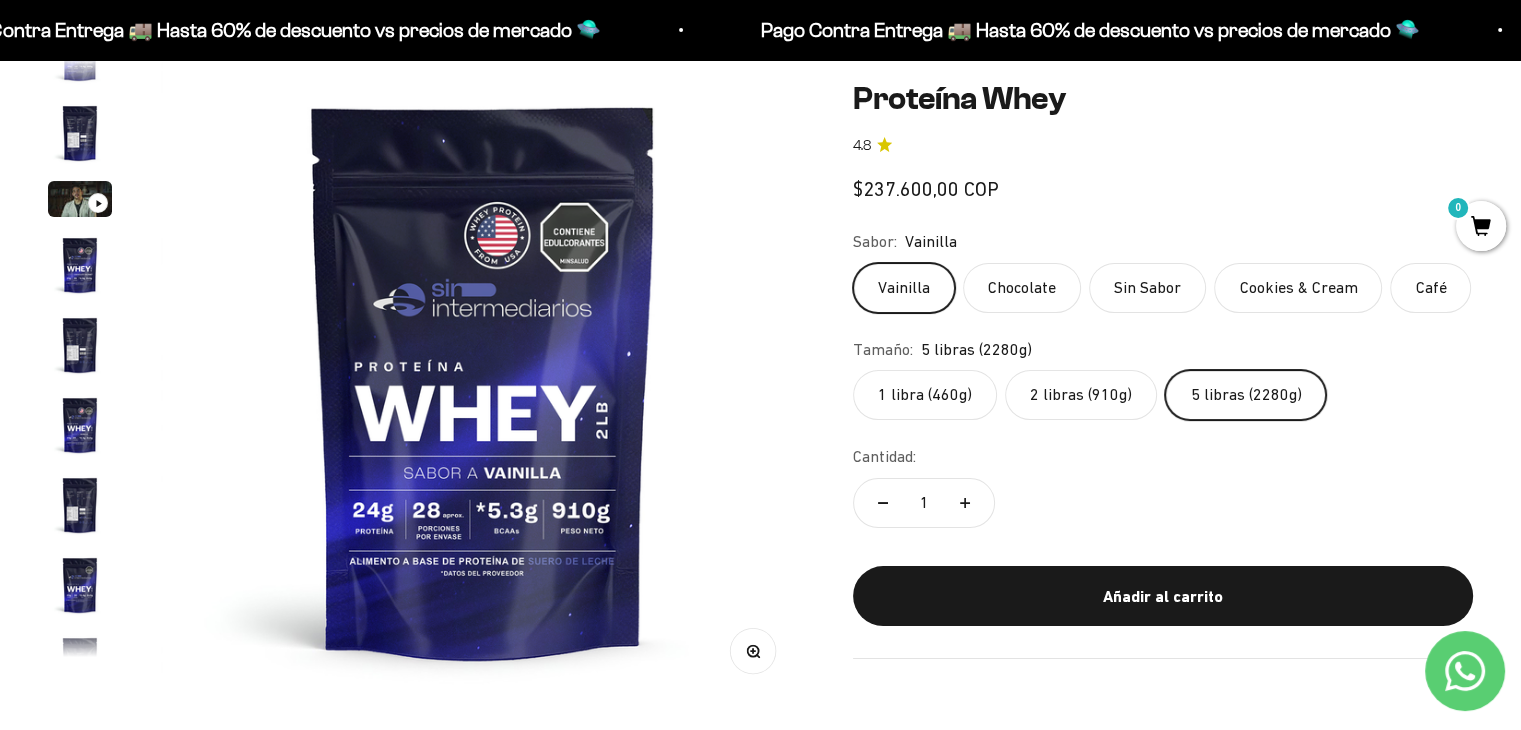 scroll, scrollTop: 0, scrollLeft: 6023, axis: horizontal 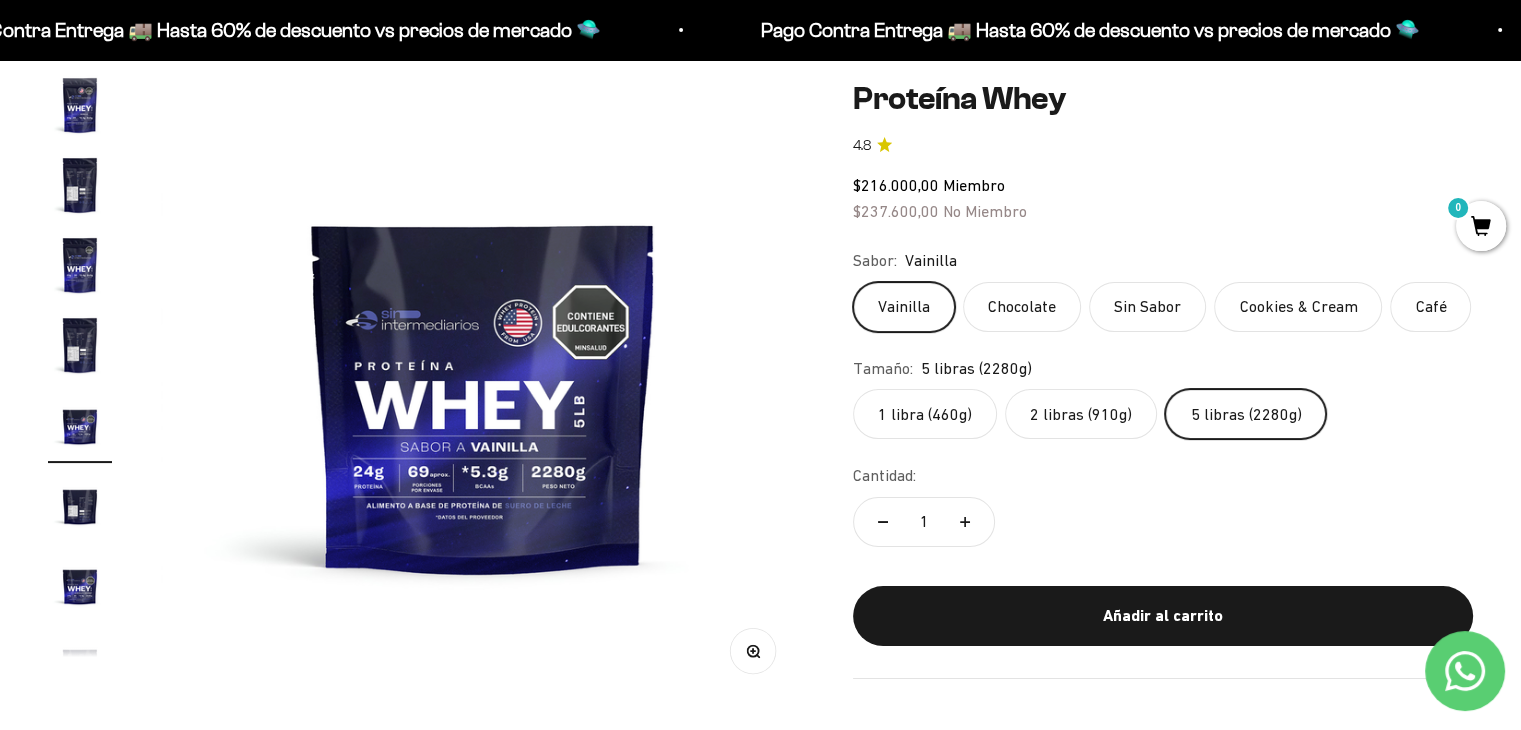 drag, startPoint x: 1012, startPoint y: 391, endPoint x: 1021, endPoint y: 396, distance: 10.29563 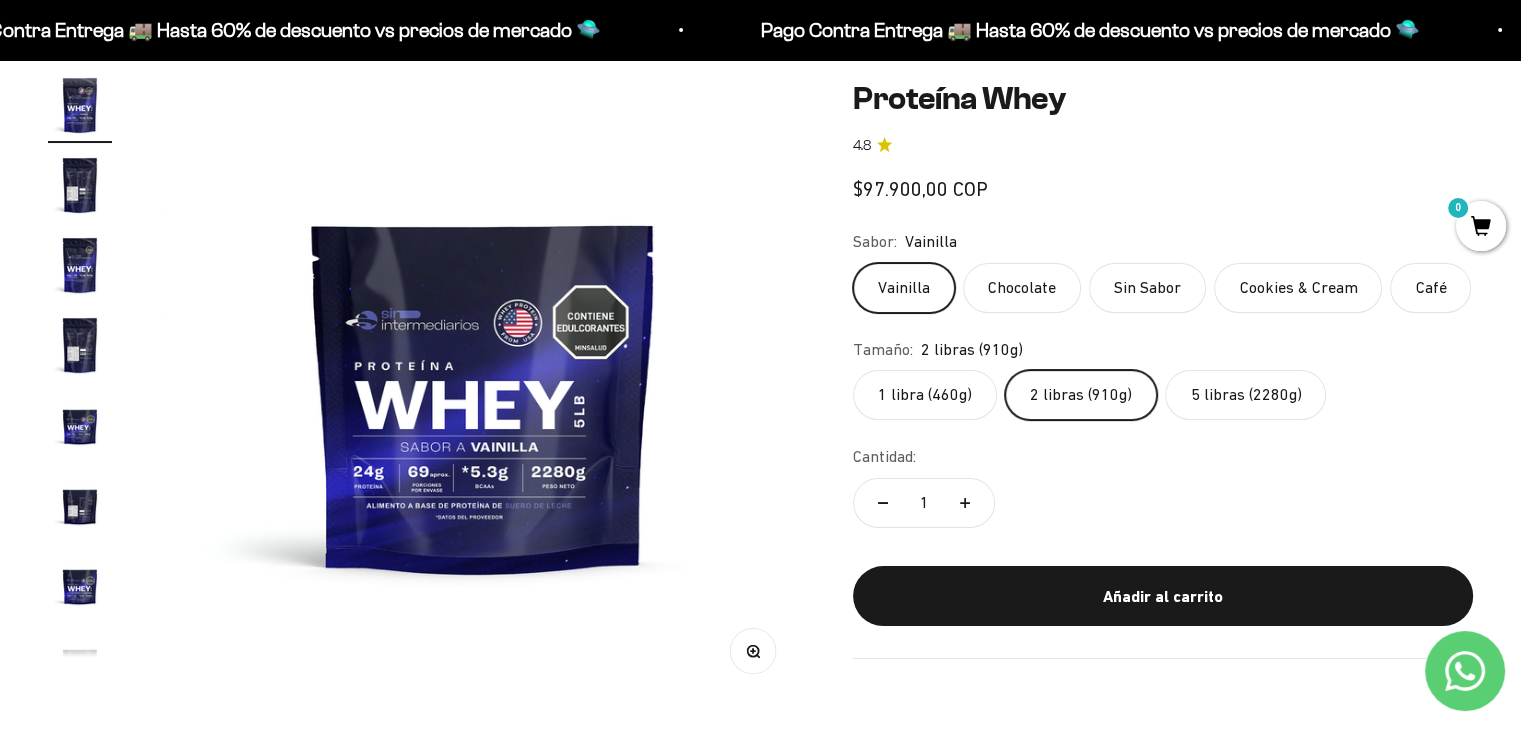 scroll, scrollTop: 0, scrollLeft: 3346, axis: horizontal 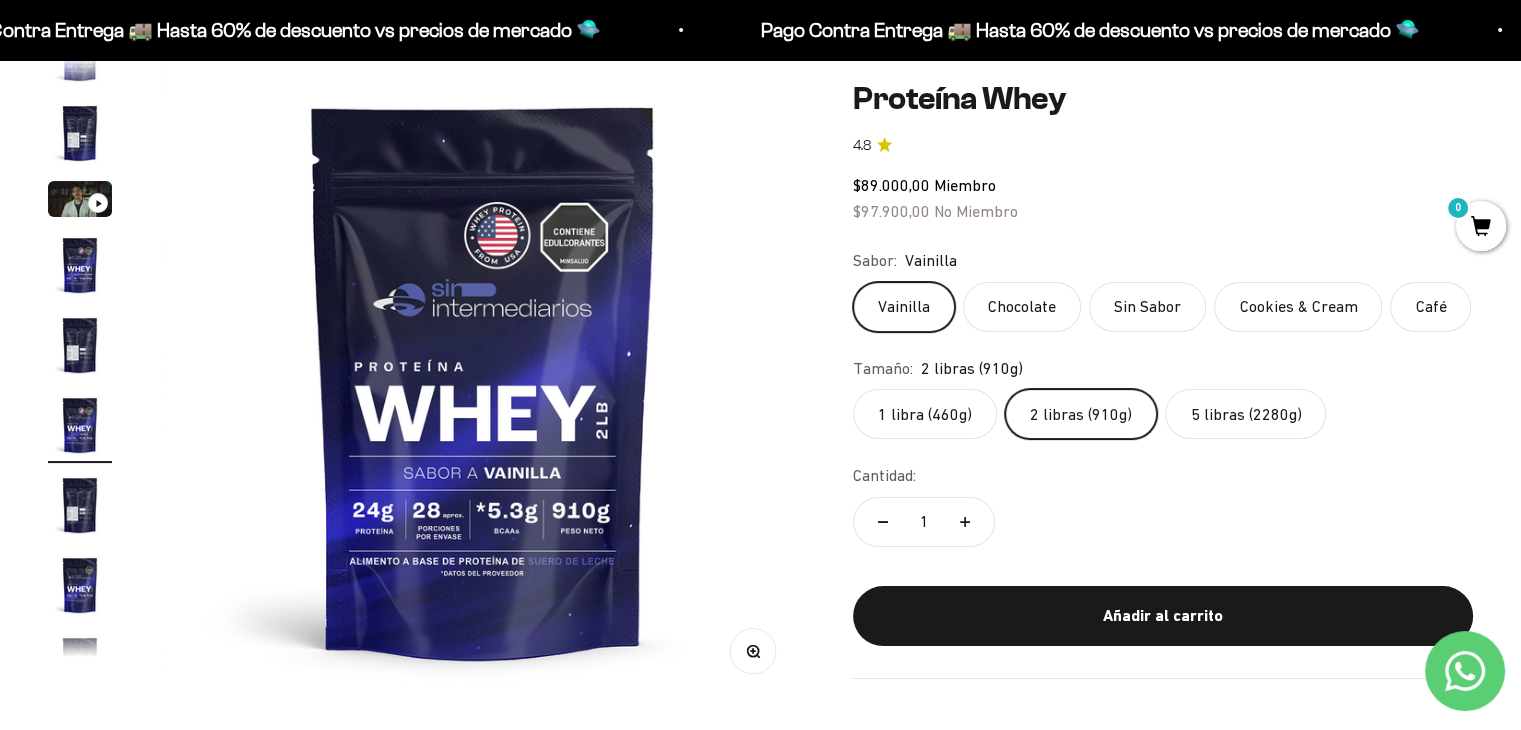 click on "1 libra (460g)" 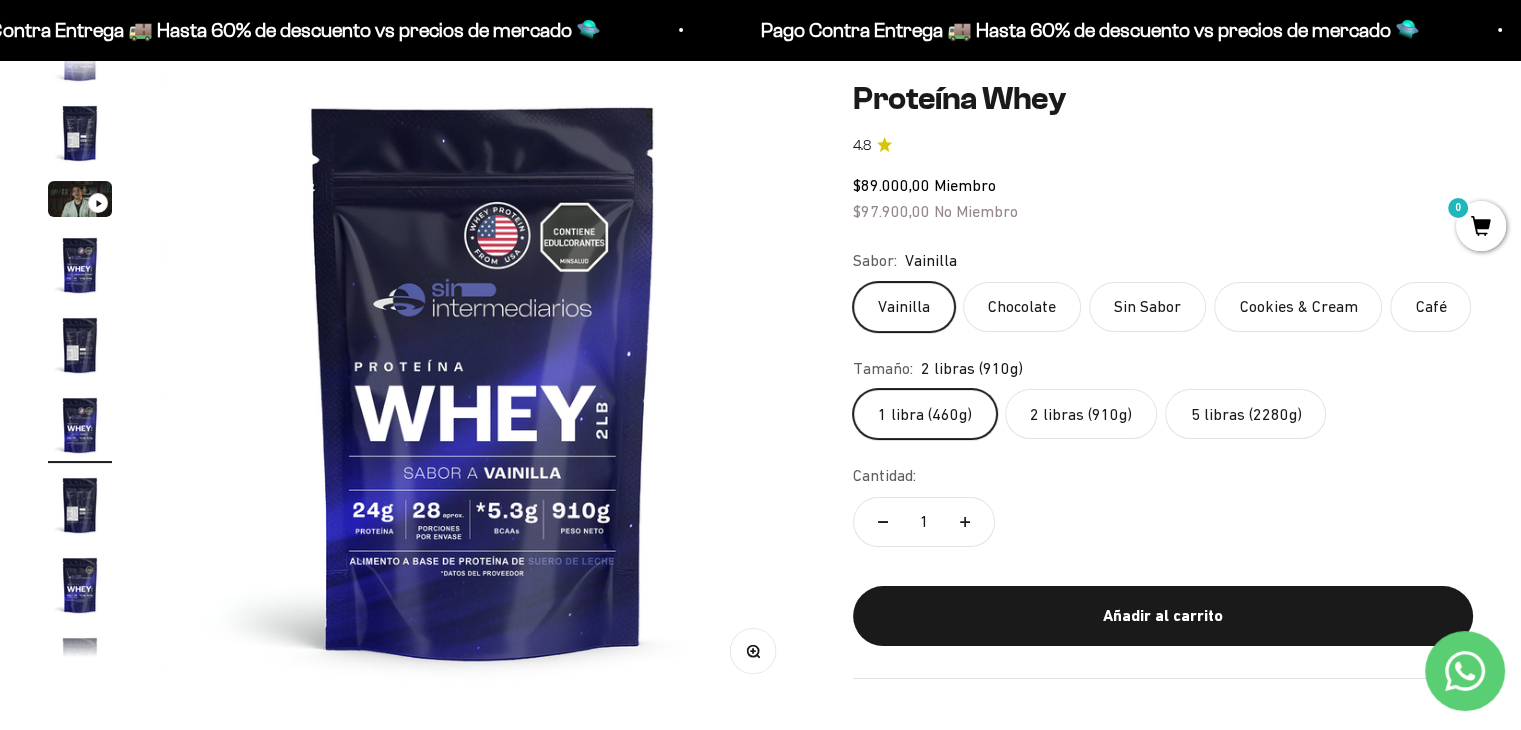 scroll, scrollTop: 0, scrollLeft: 11376, axis: horizontal 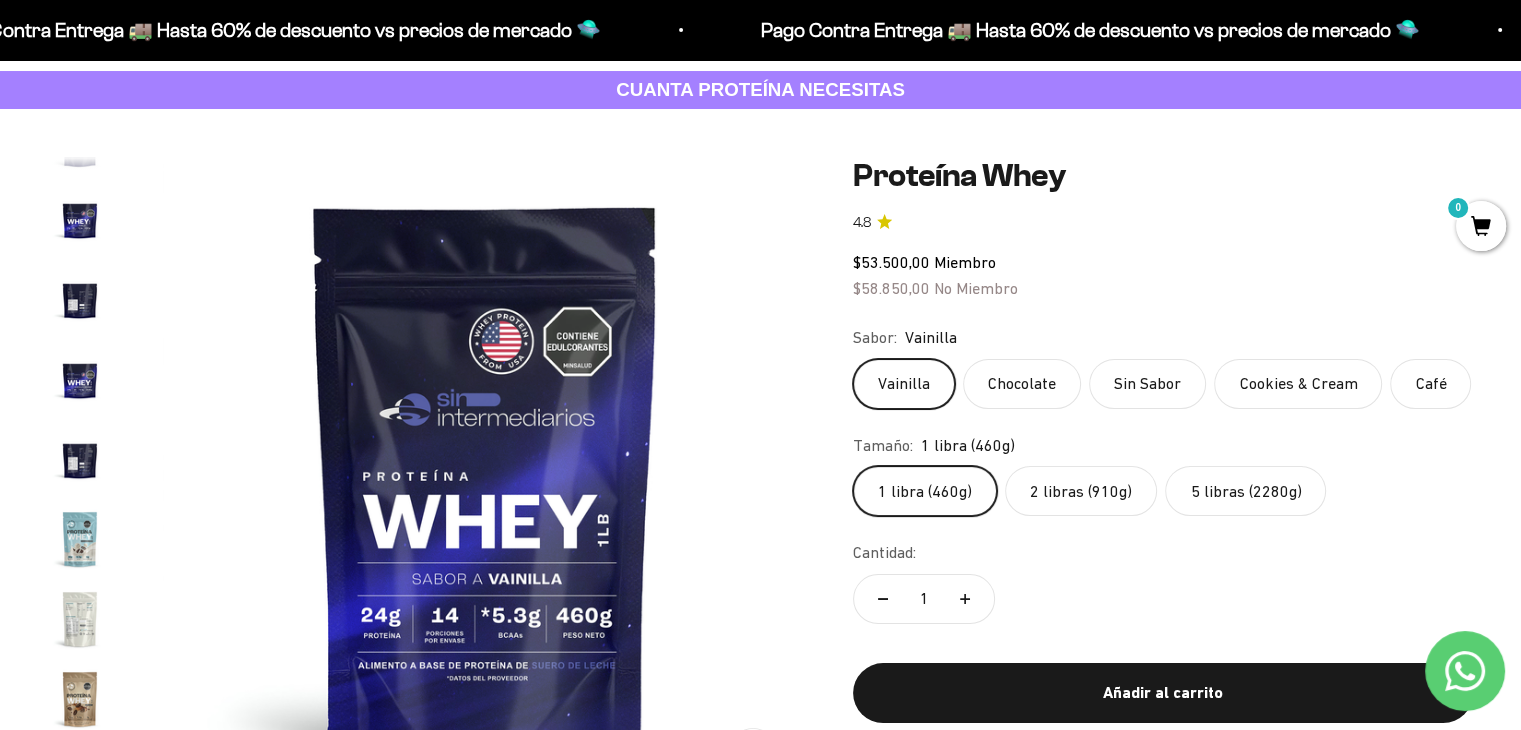 click at bounding box center (80, 379) 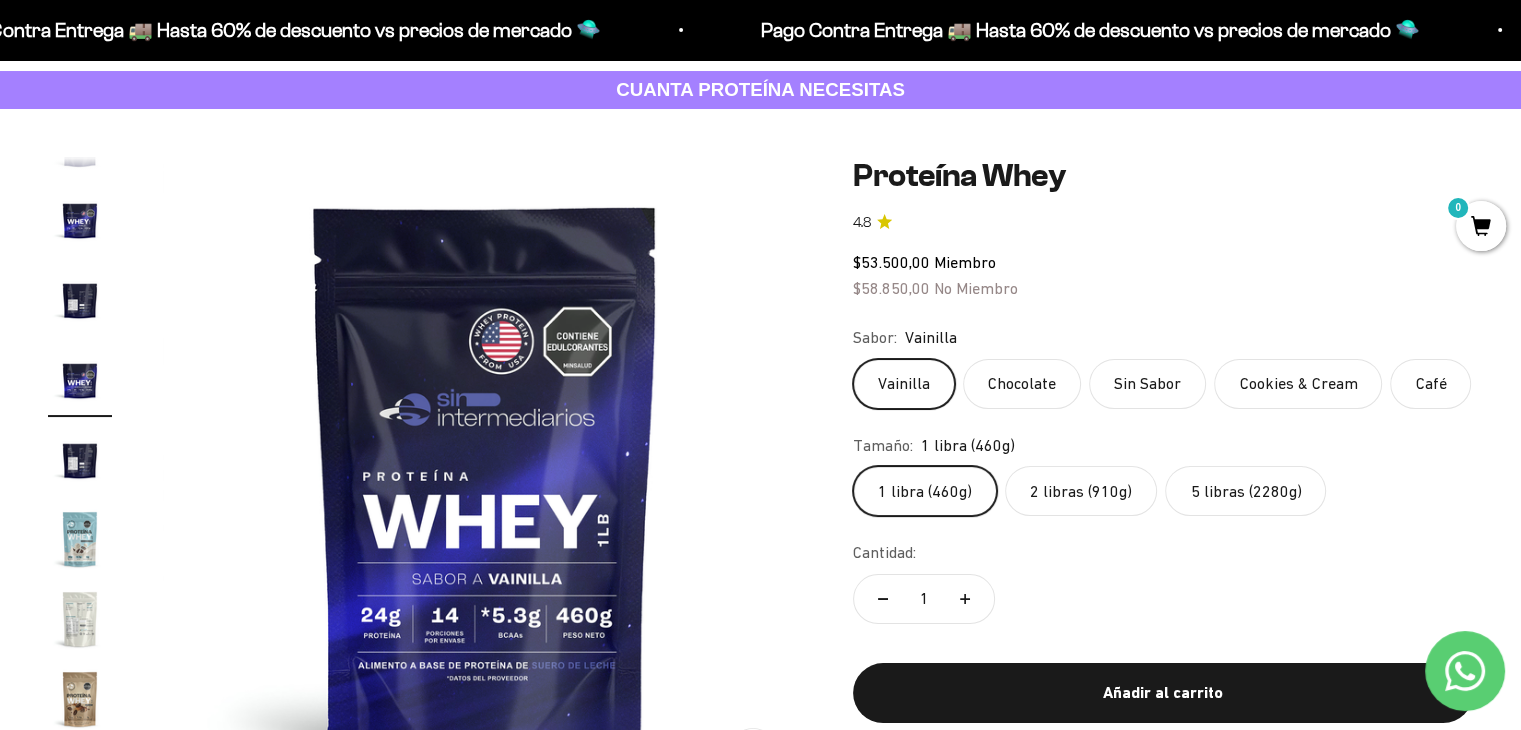 scroll, scrollTop: 0, scrollLeft: 8248, axis: horizontal 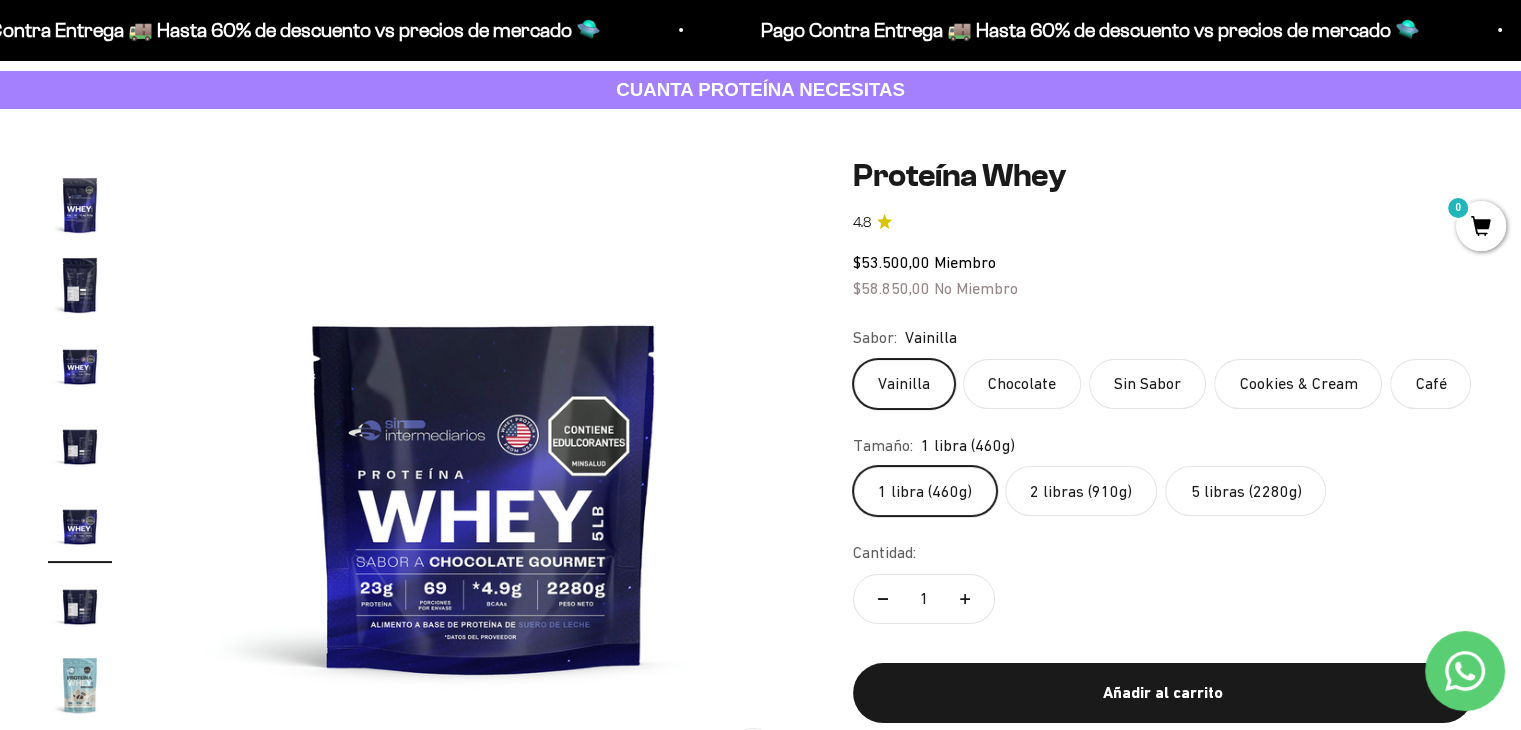 click at bounding box center [80, 445] 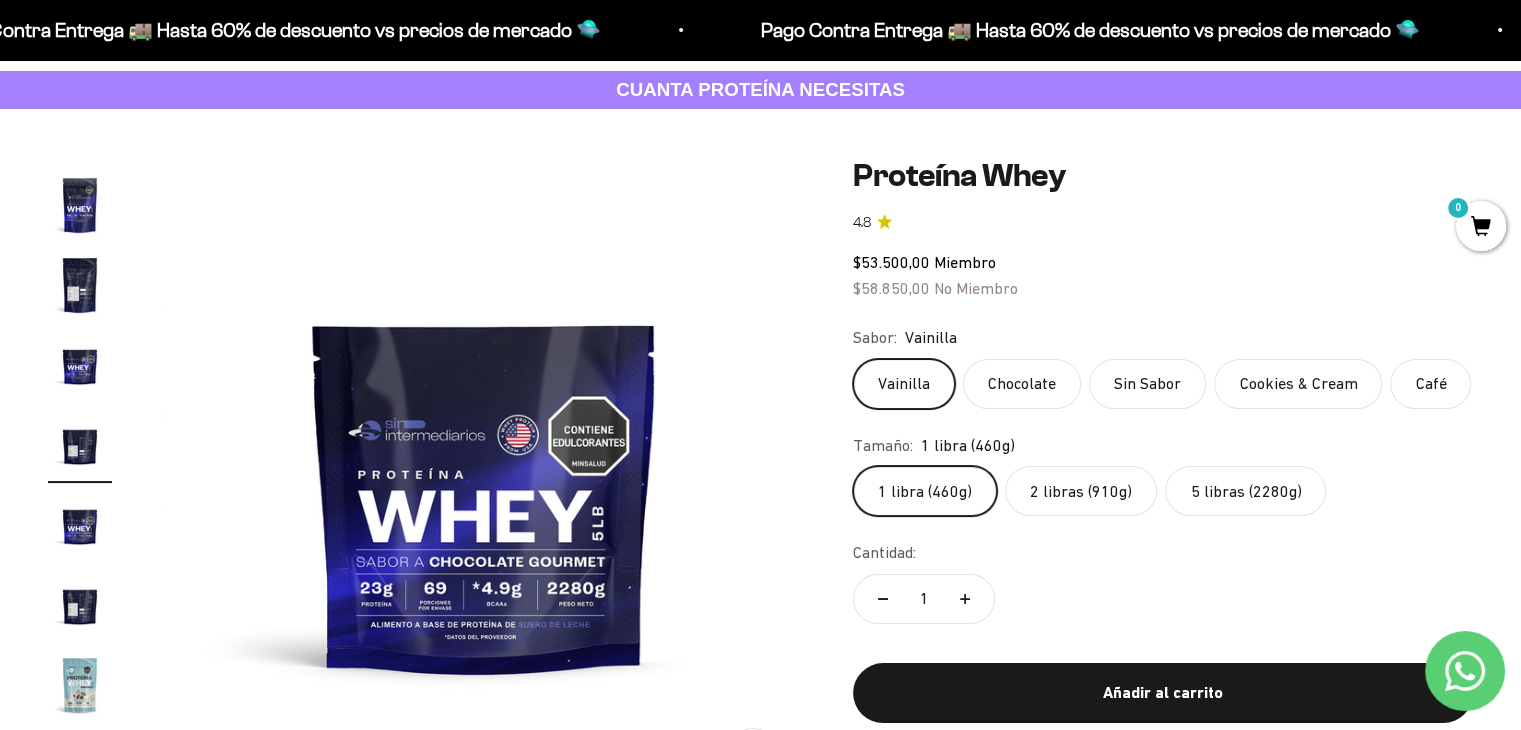 scroll, scrollTop: 0, scrollLeft: 7120, axis: horizontal 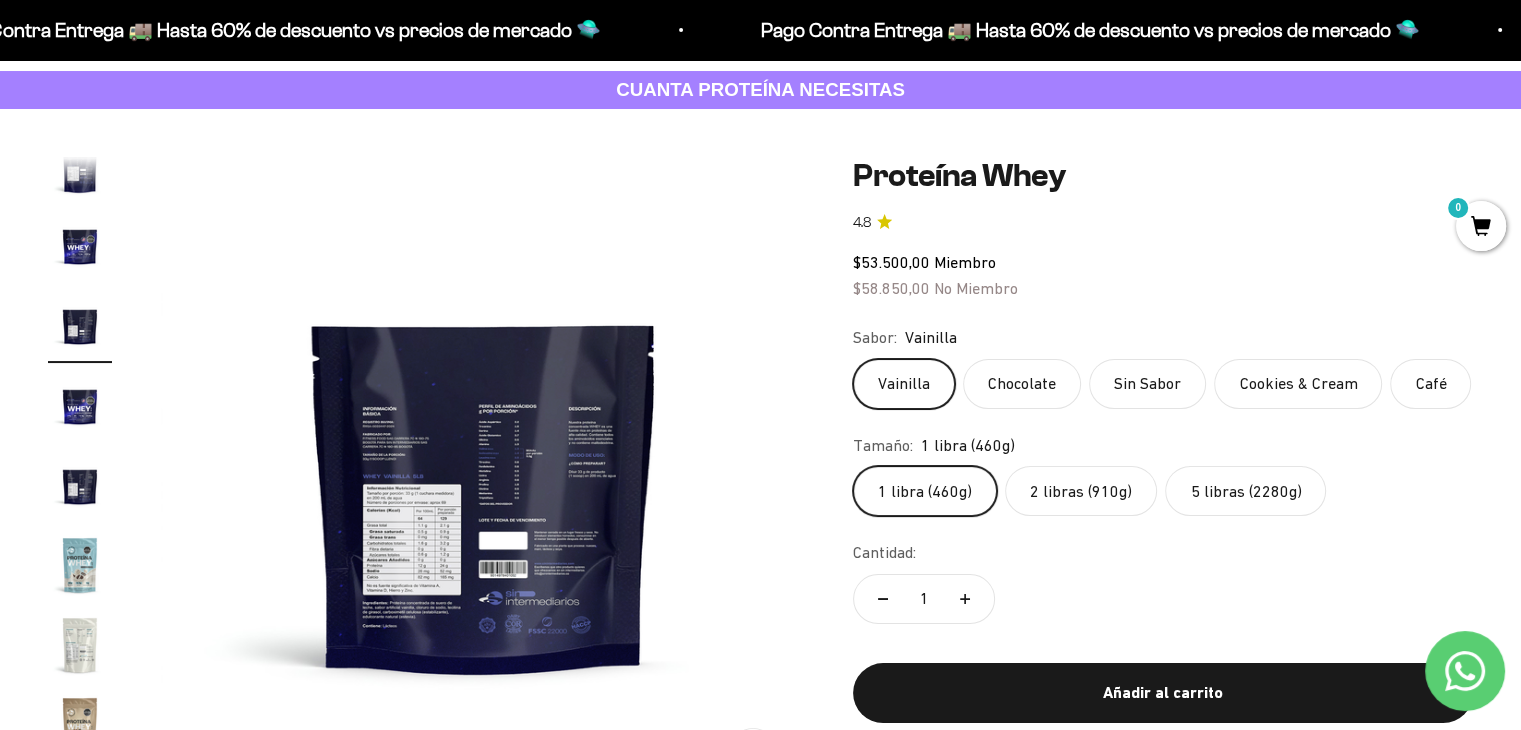click at bounding box center (80, 325) 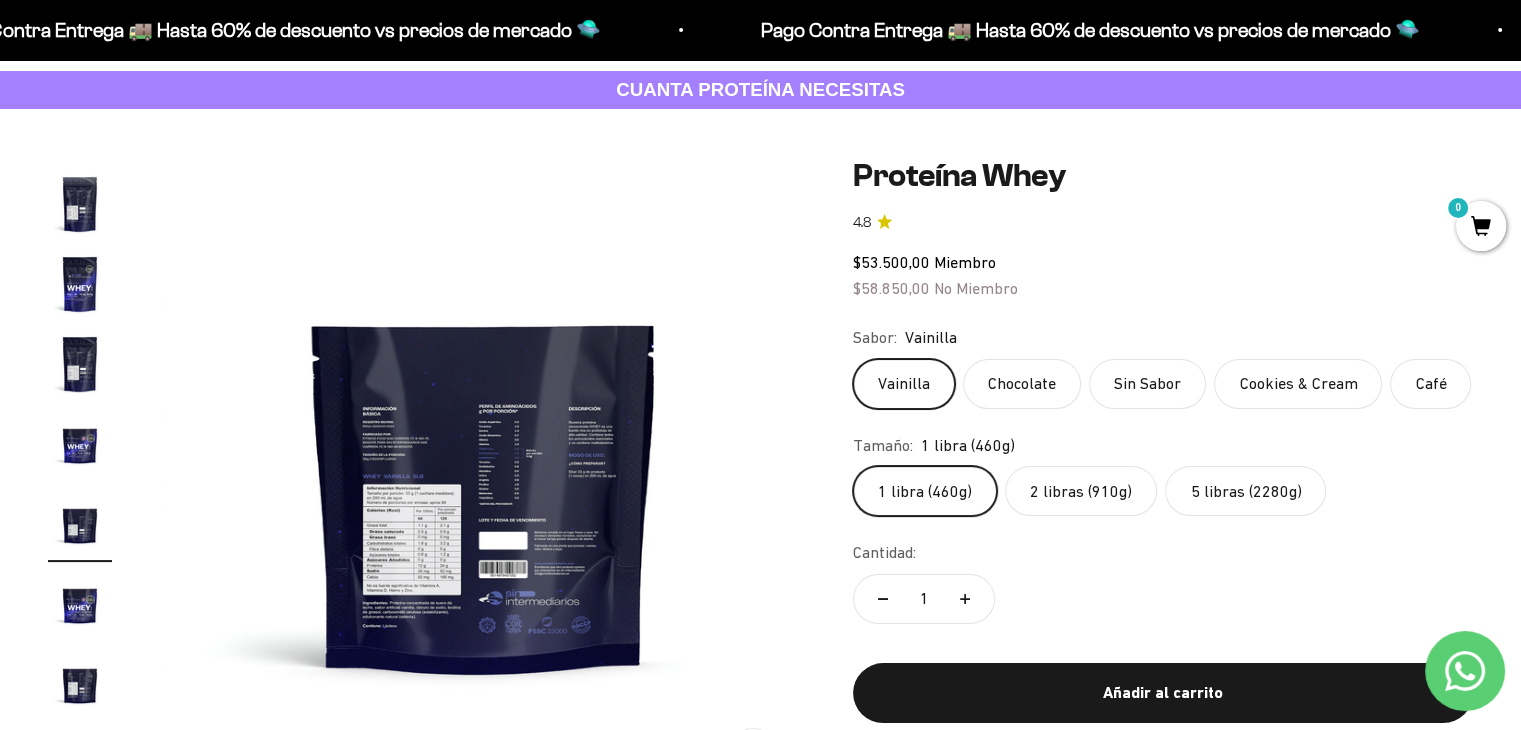 scroll, scrollTop: 436, scrollLeft: 0, axis: vertical 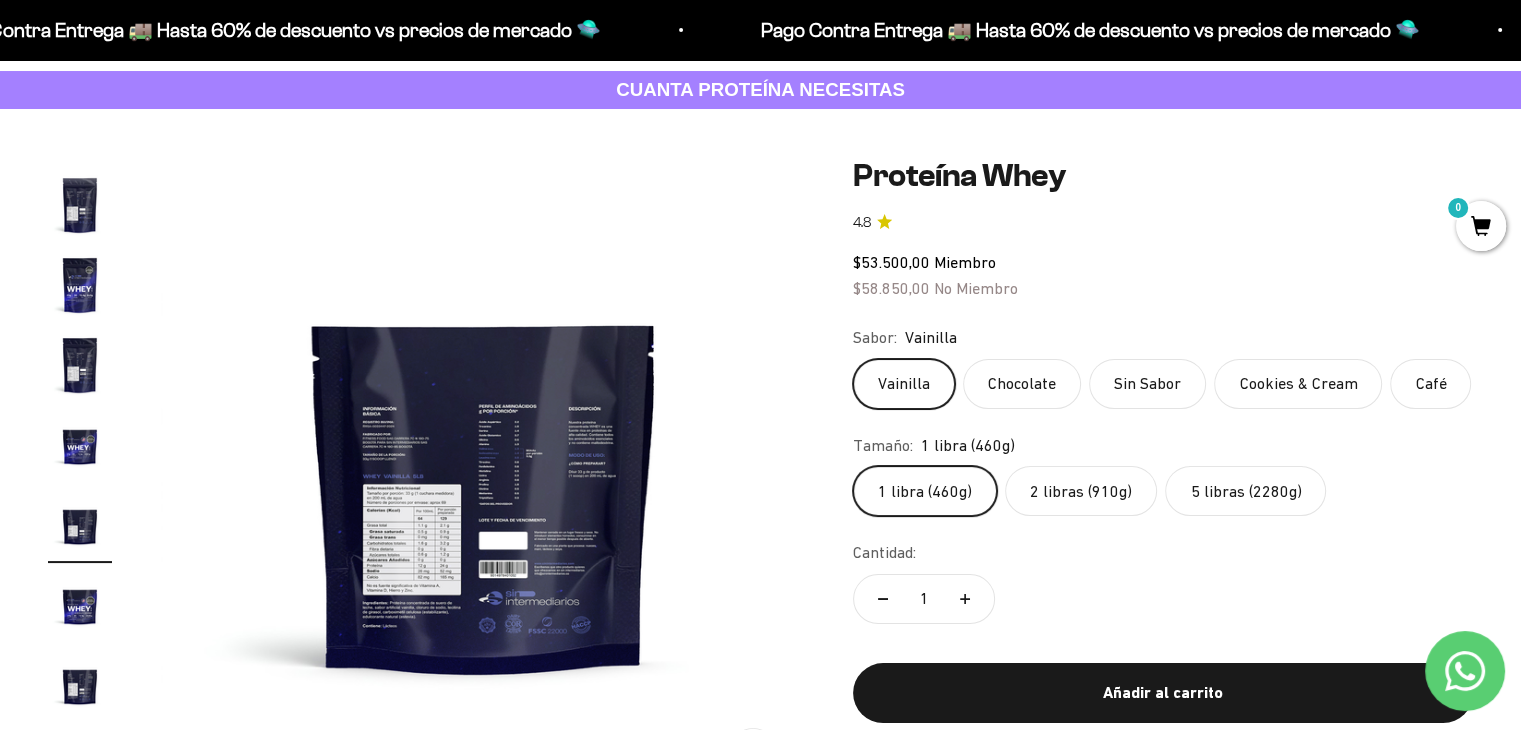 click at bounding box center [80, 365] 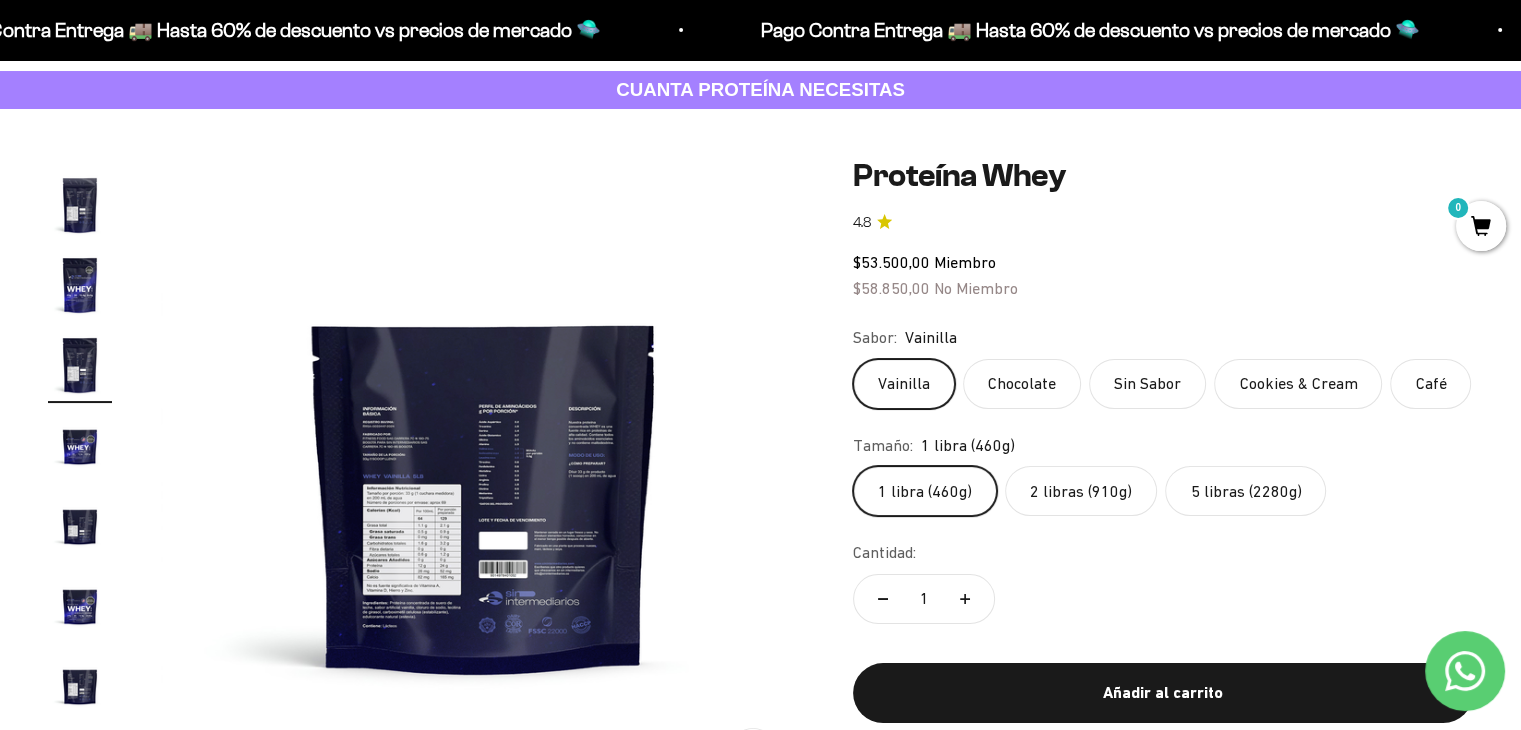 scroll, scrollTop: 0, scrollLeft: 6637, axis: horizontal 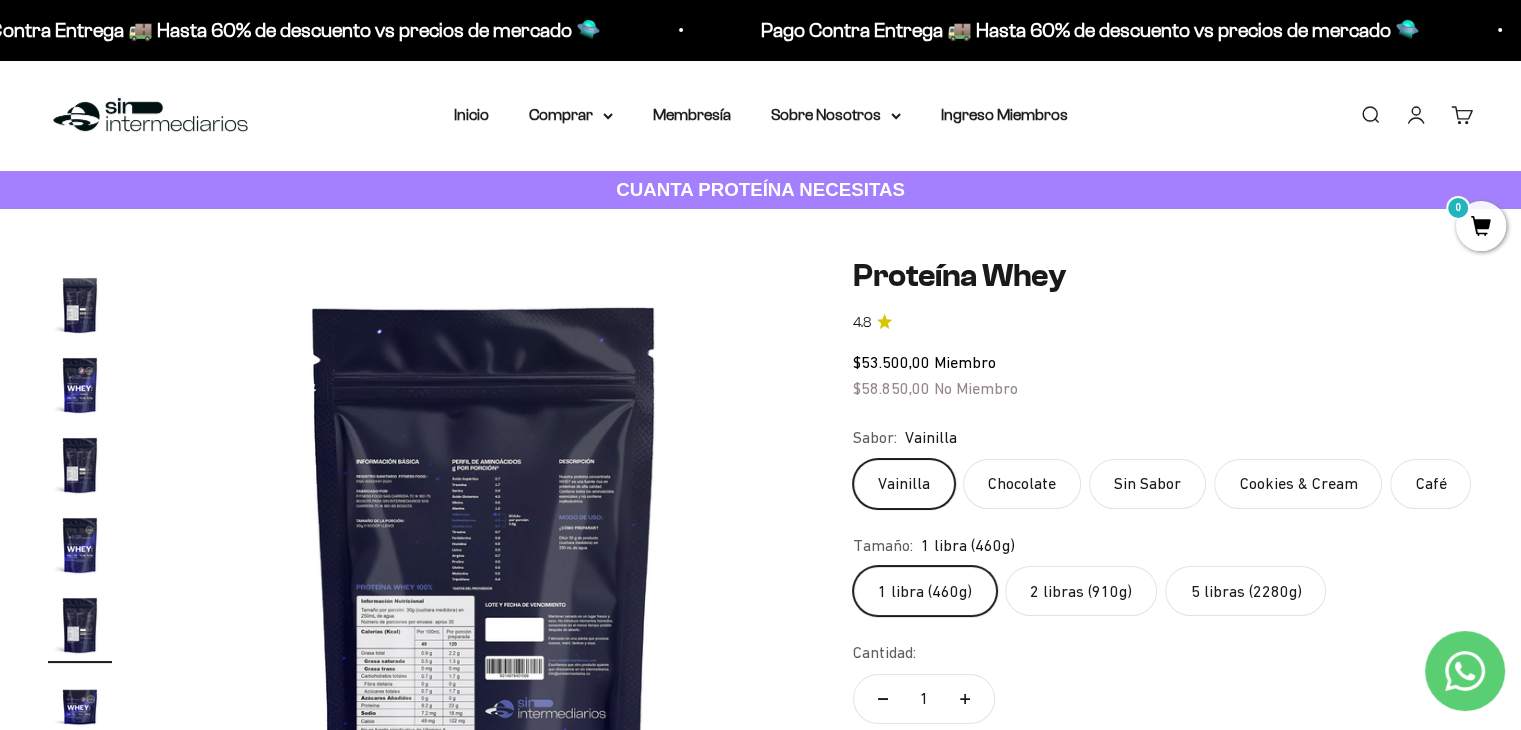 drag, startPoint x: 469, startPoint y: 98, endPoint x: 466, endPoint y: 129, distance: 31.144823 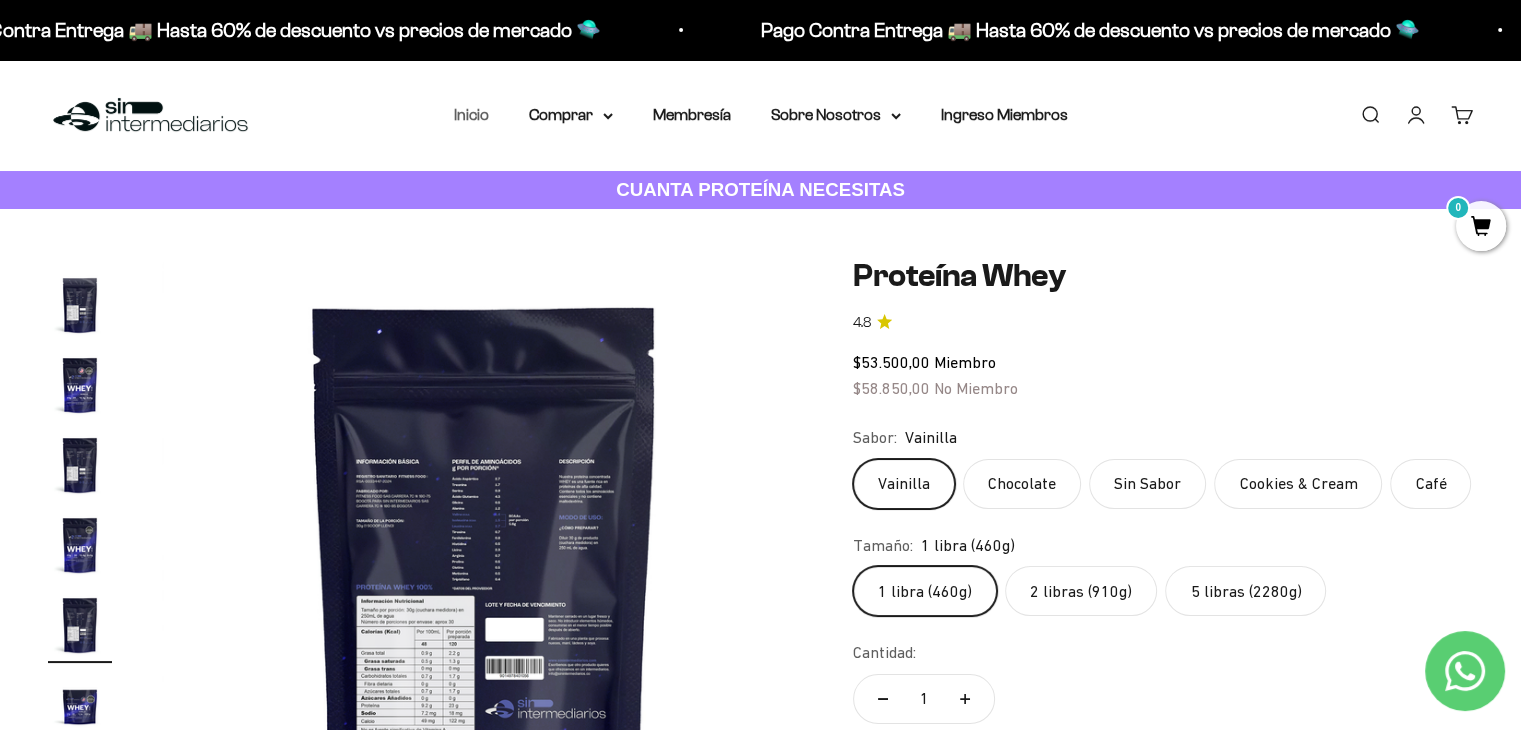 click on "Inicio" at bounding box center (471, 114) 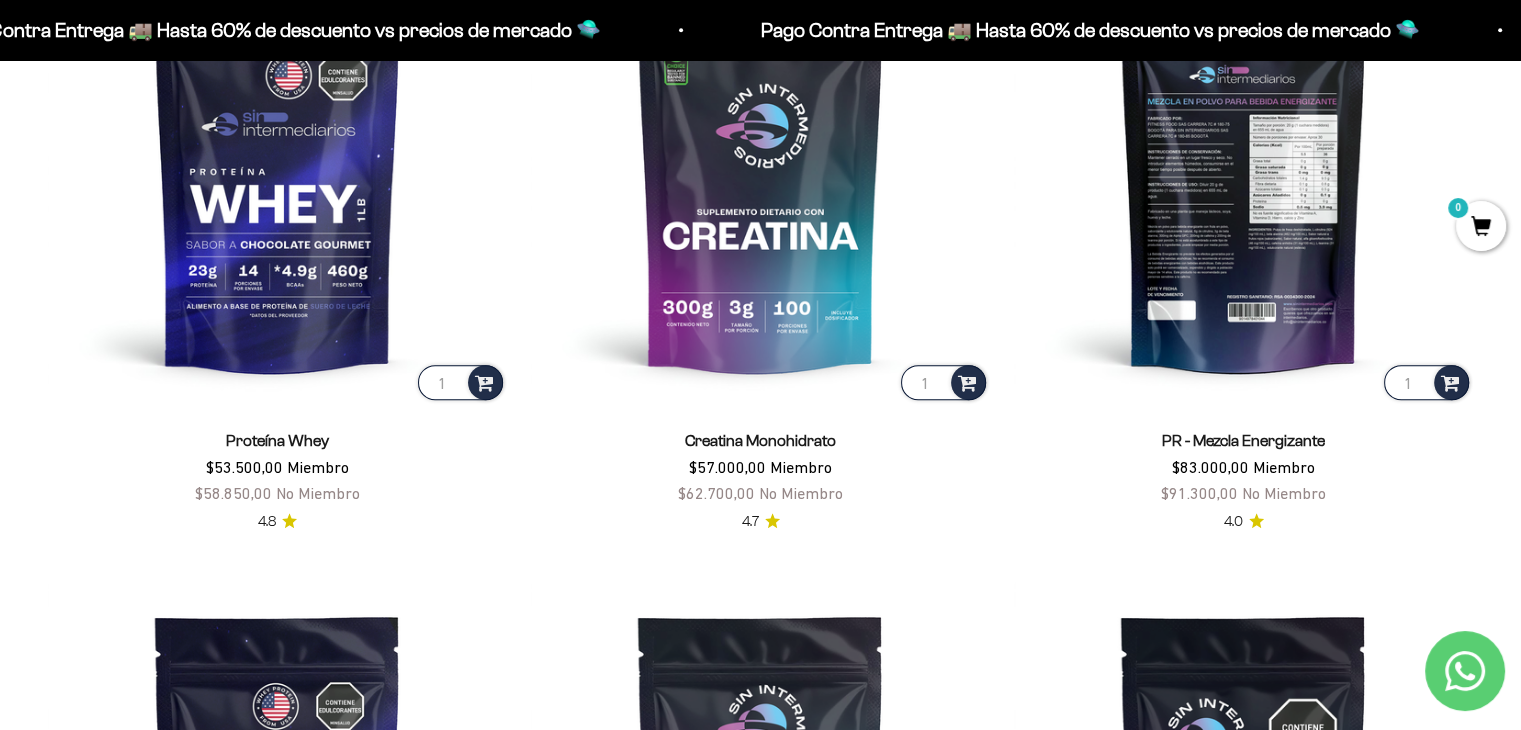 scroll, scrollTop: 995, scrollLeft: 0, axis: vertical 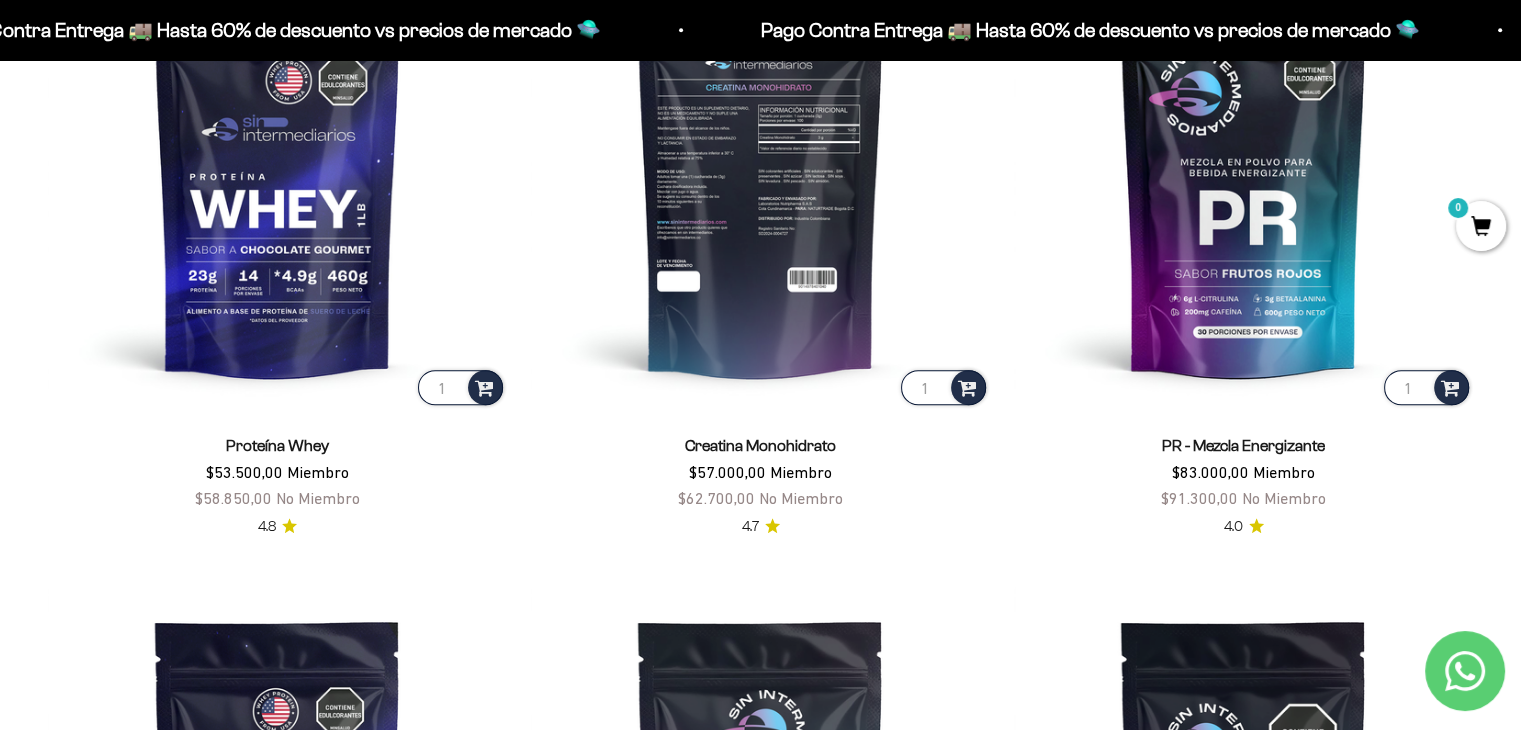 click at bounding box center [760, 179] 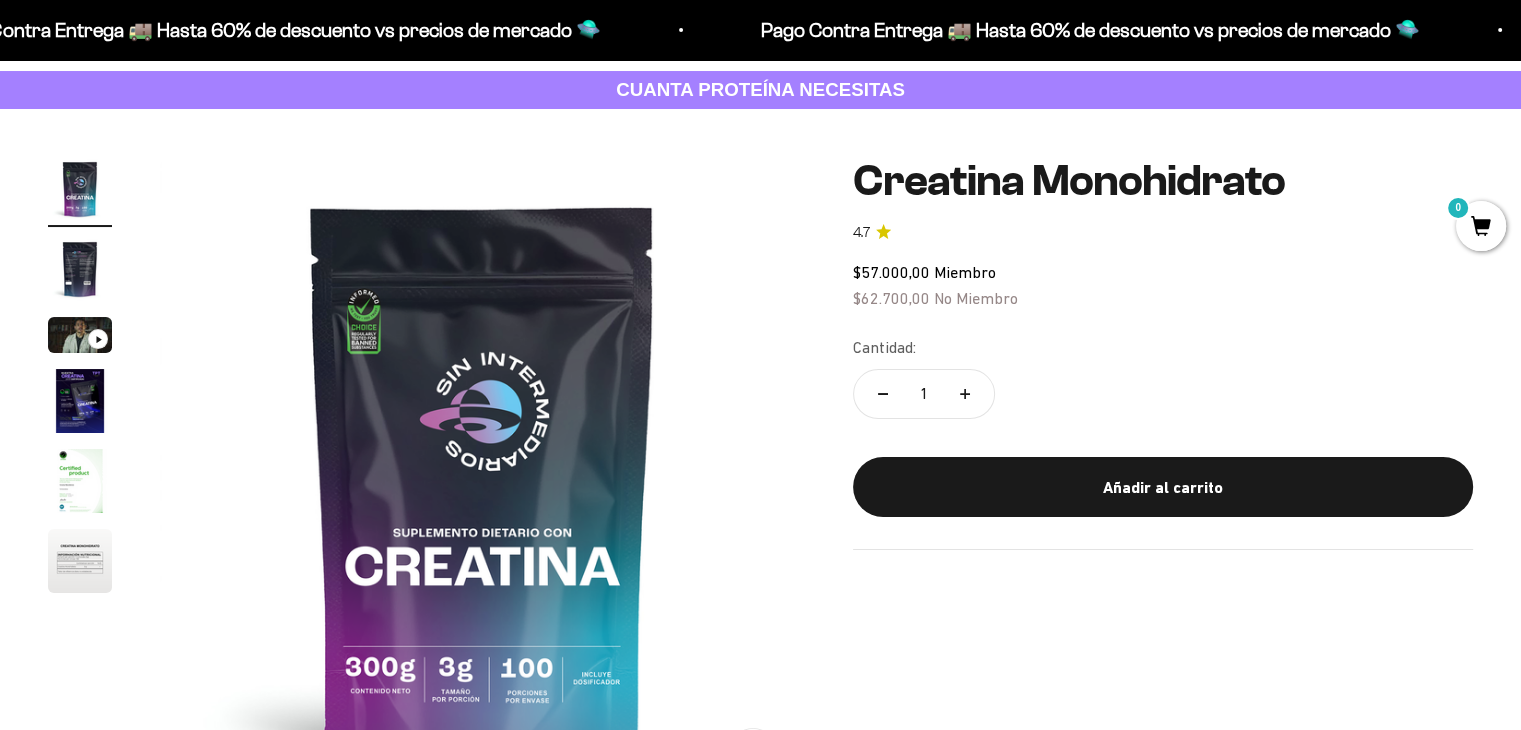 scroll, scrollTop: 100, scrollLeft: 0, axis: vertical 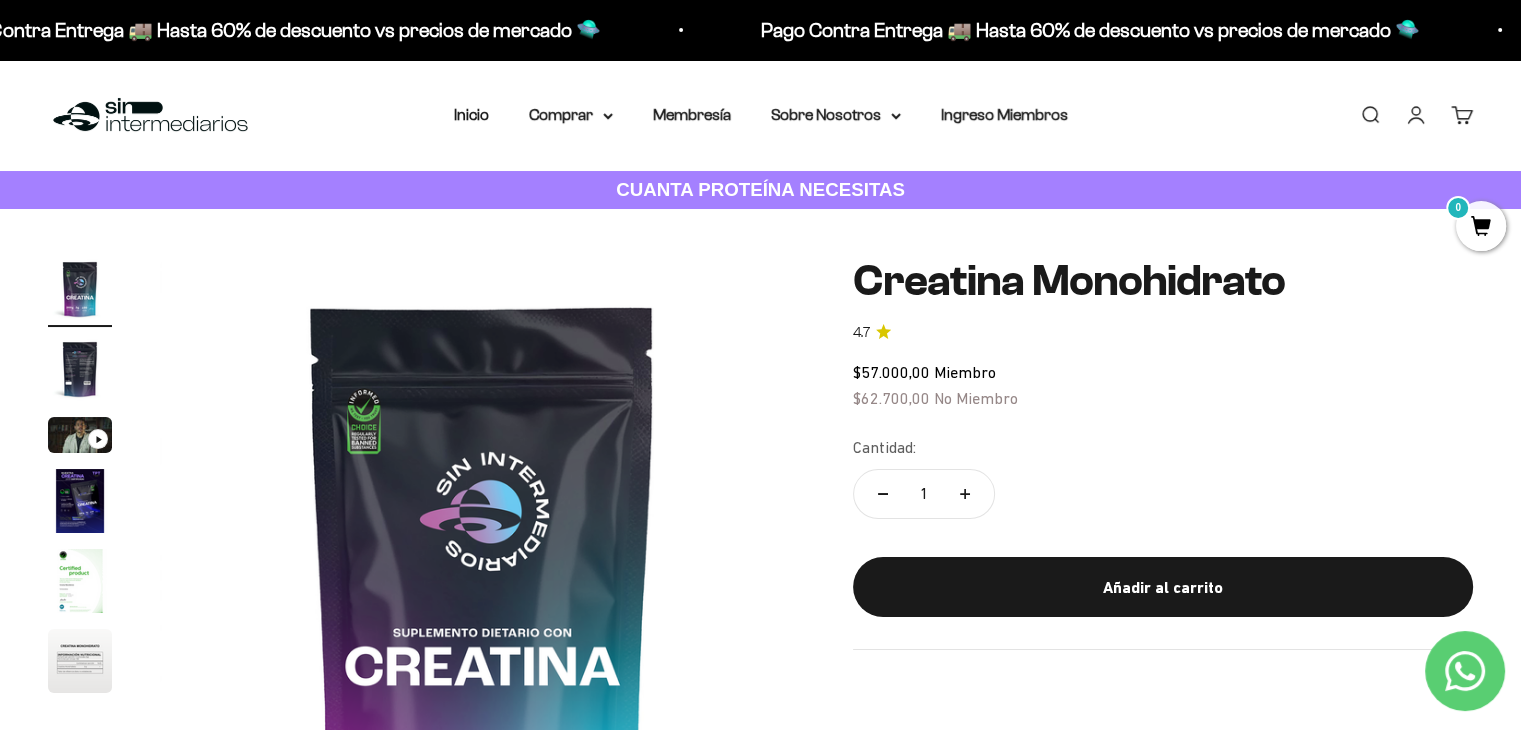 click on "Inicio
Comprar
Proteínas
Ver Todos
Whey
Iso
Vegan" at bounding box center (761, 115) 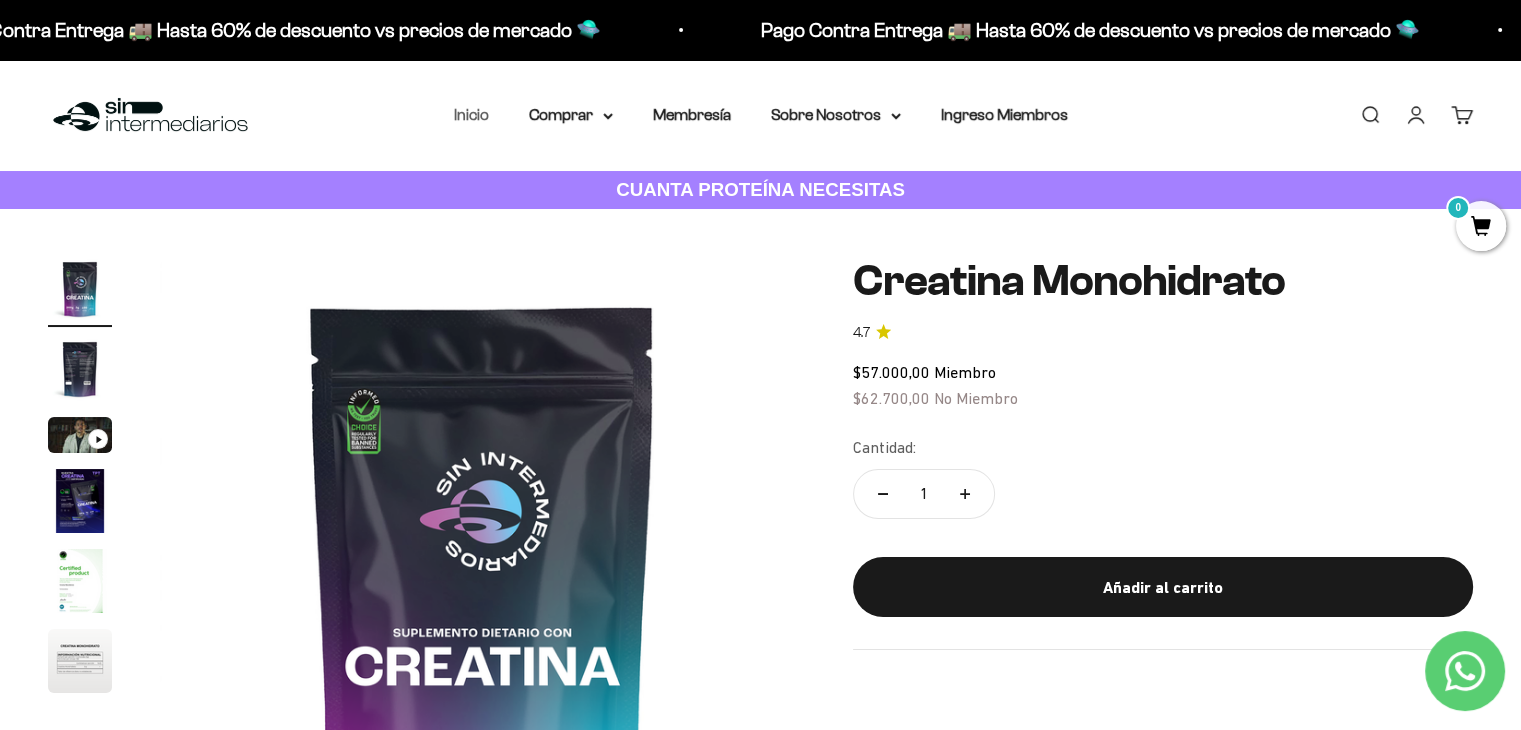 click on "Inicio" at bounding box center (471, 114) 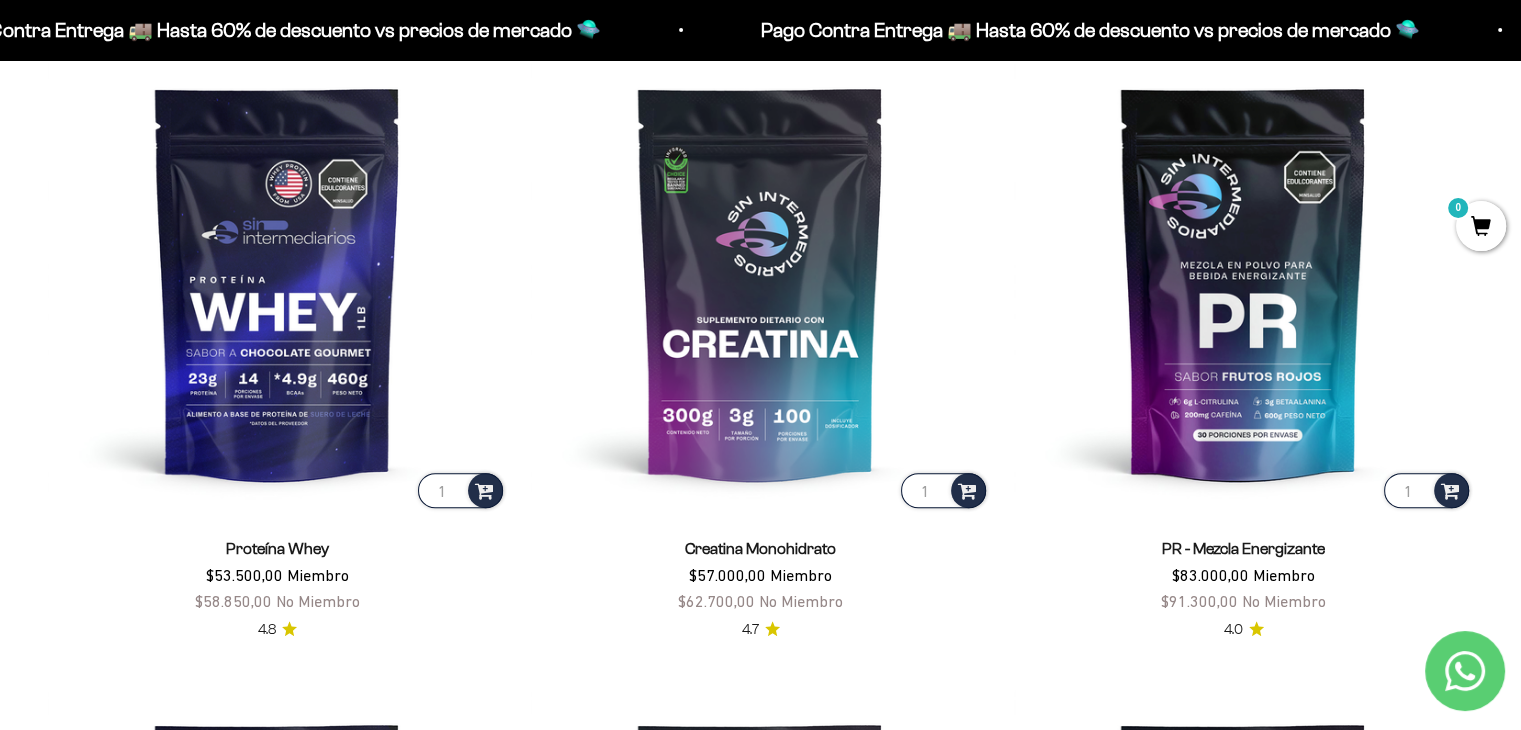 scroll, scrollTop: 895, scrollLeft: 0, axis: vertical 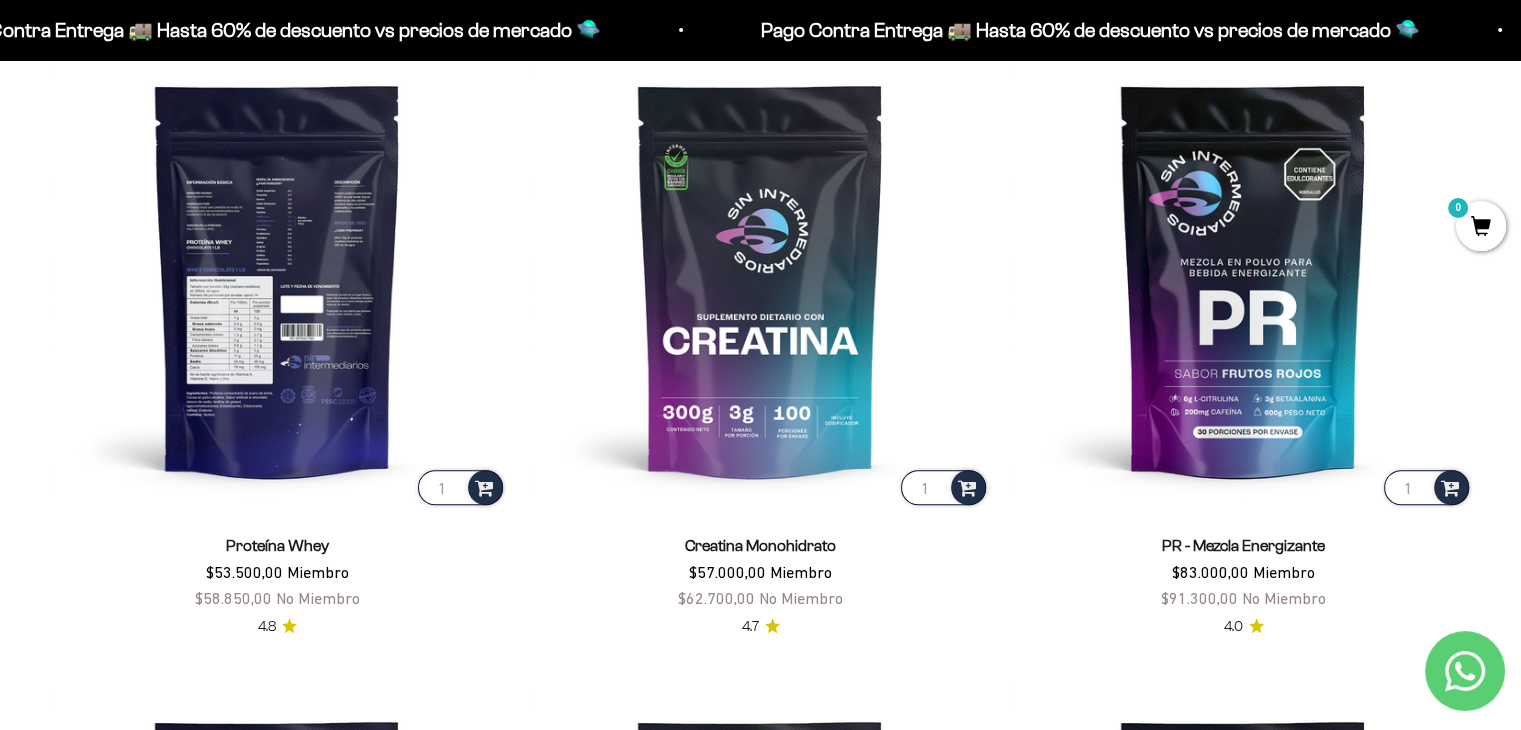 click at bounding box center [277, 279] 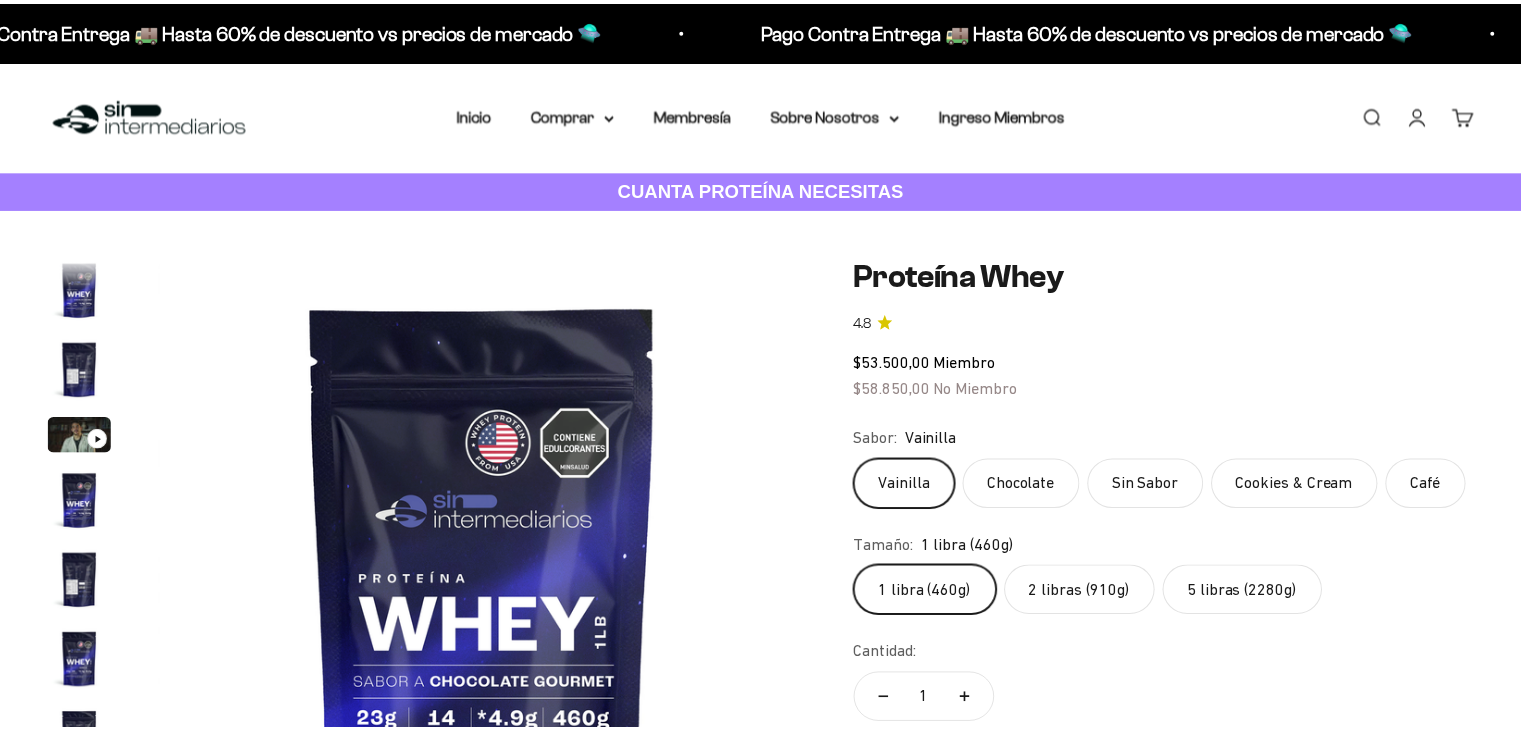 scroll, scrollTop: 200, scrollLeft: 0, axis: vertical 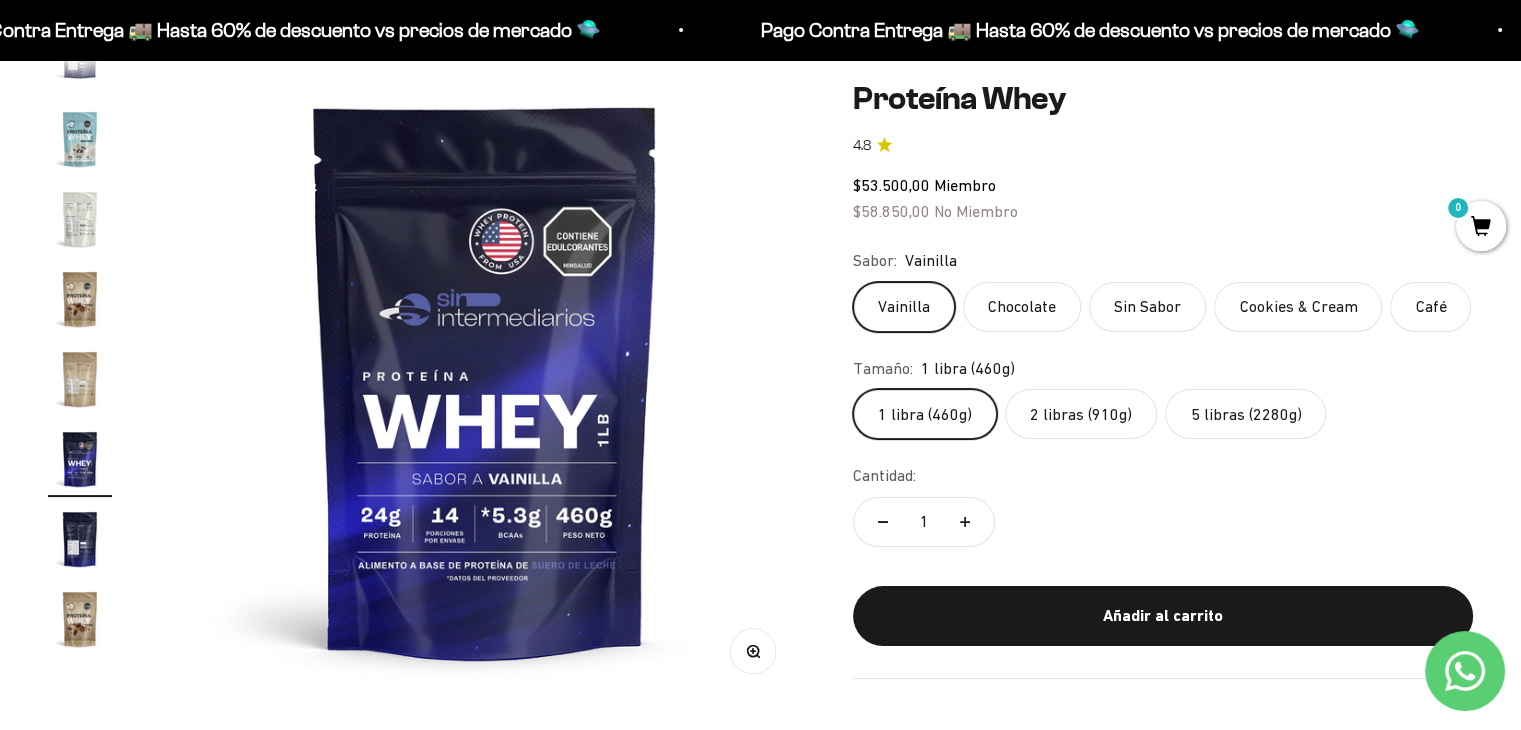click at bounding box center (80, 539) 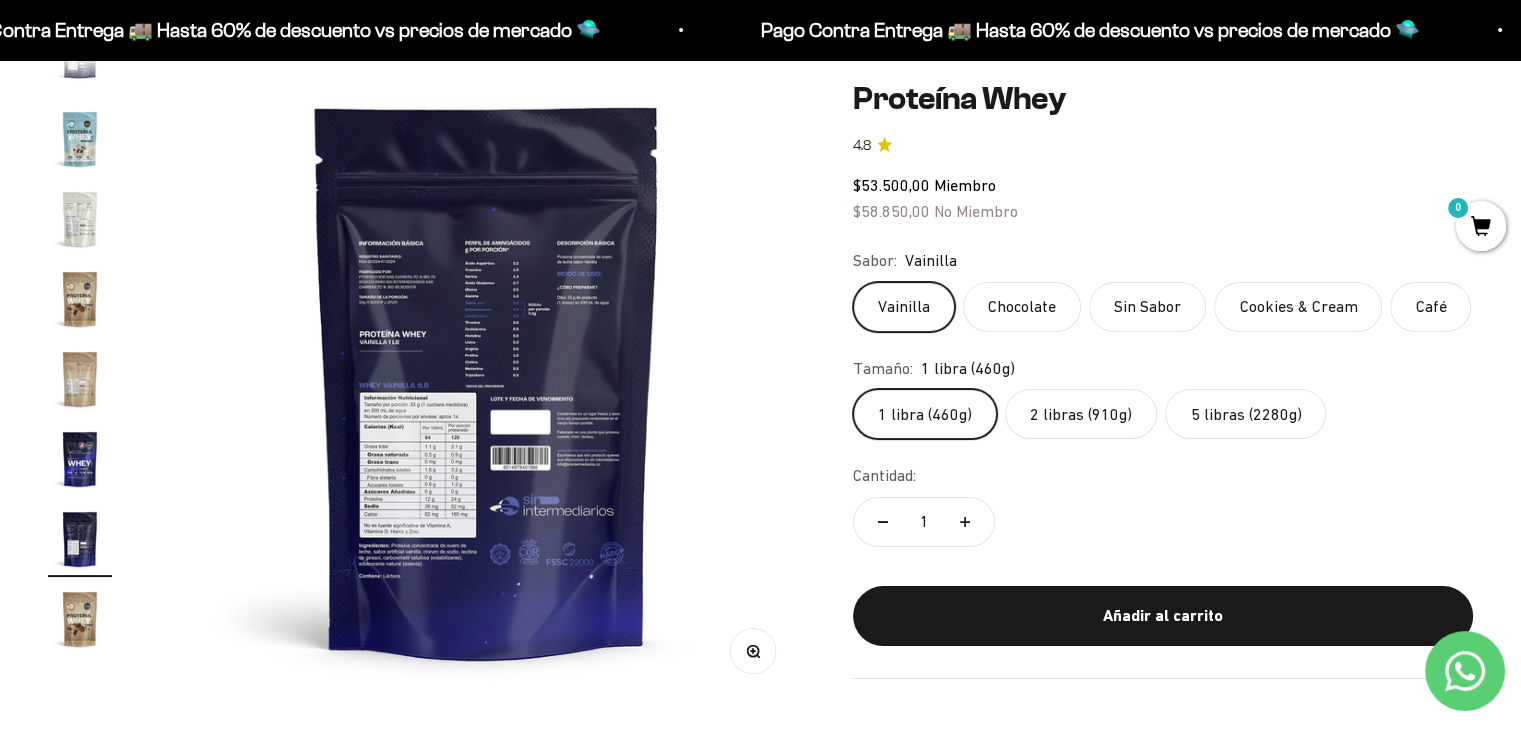 scroll, scrollTop: 0, scrollLeft: 12046, axis: horizontal 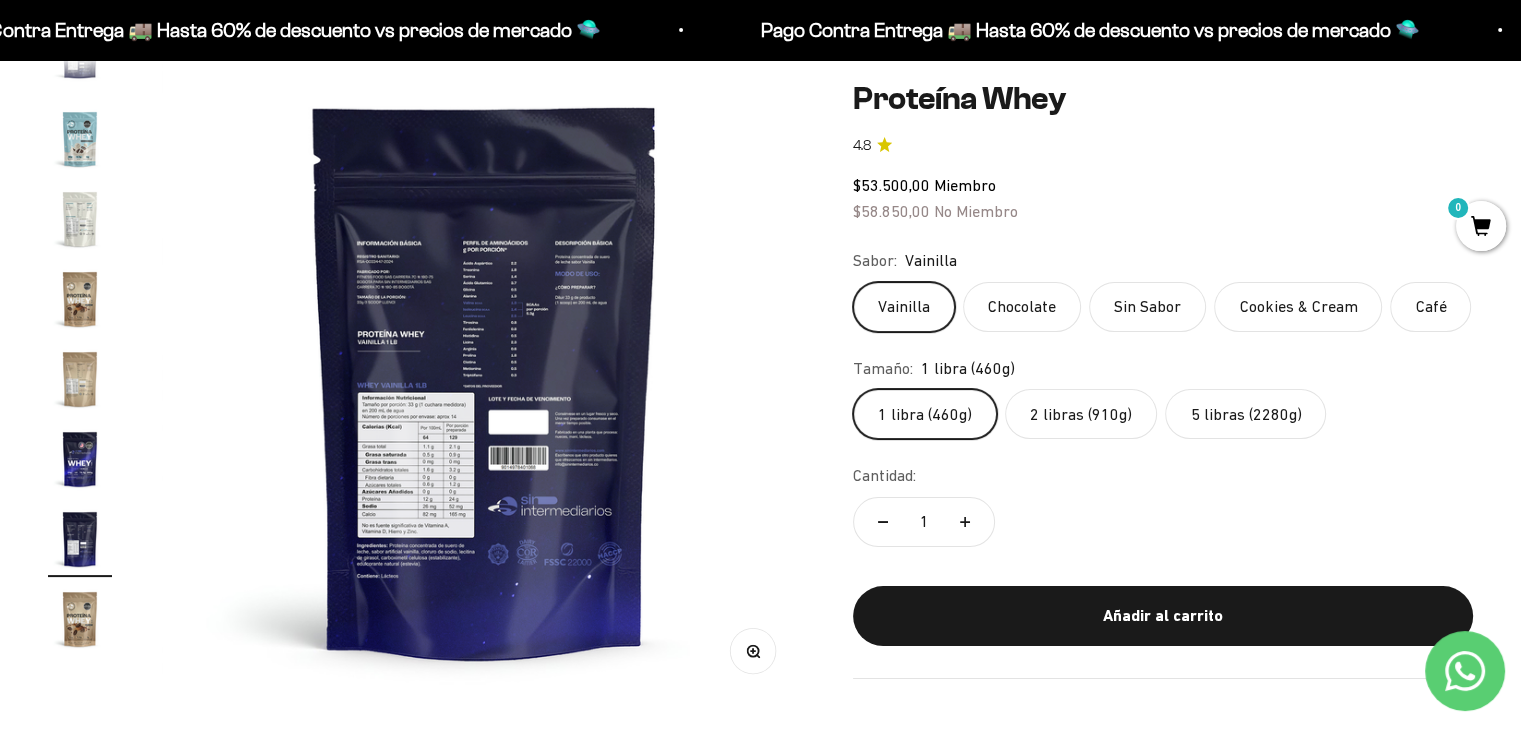 type 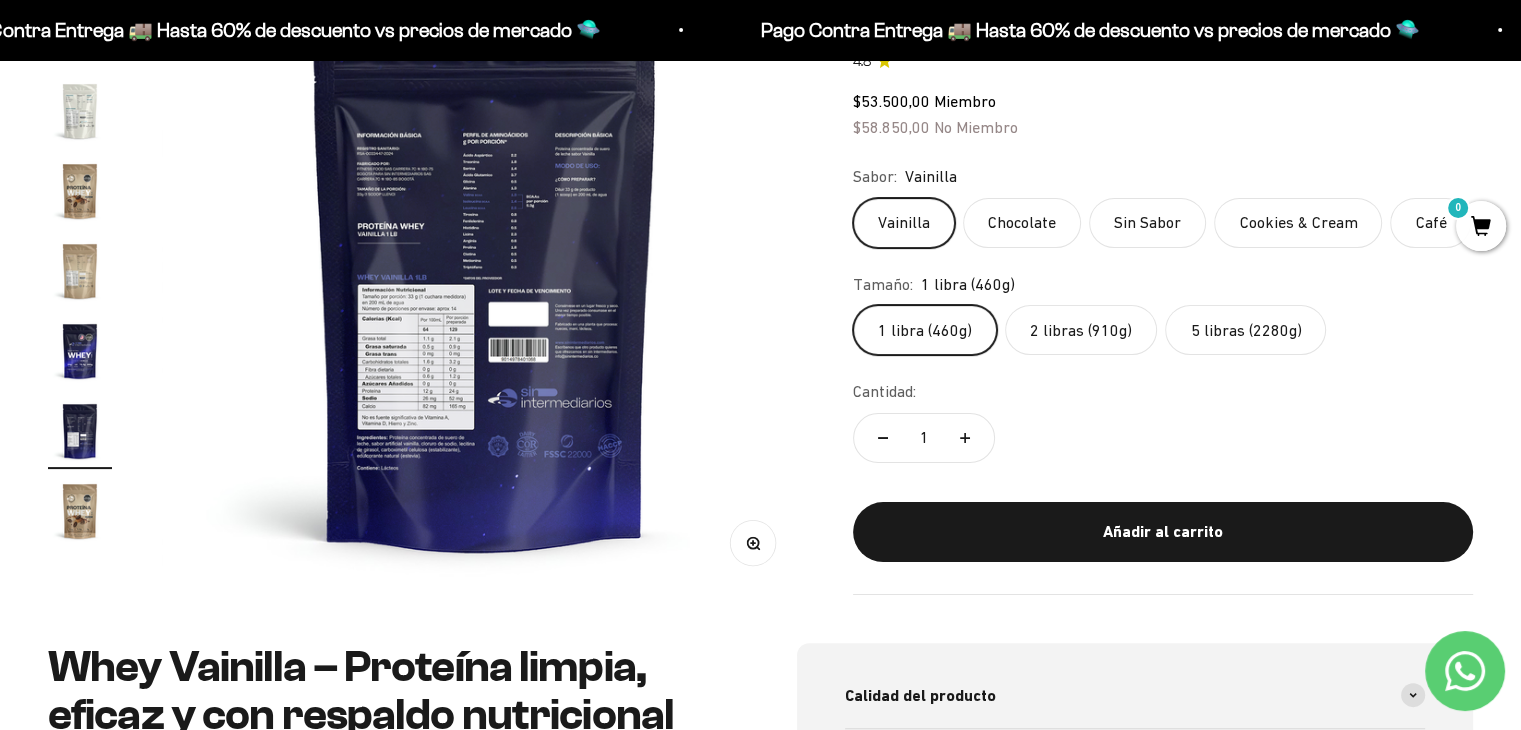 scroll, scrollTop: 300, scrollLeft: 0, axis: vertical 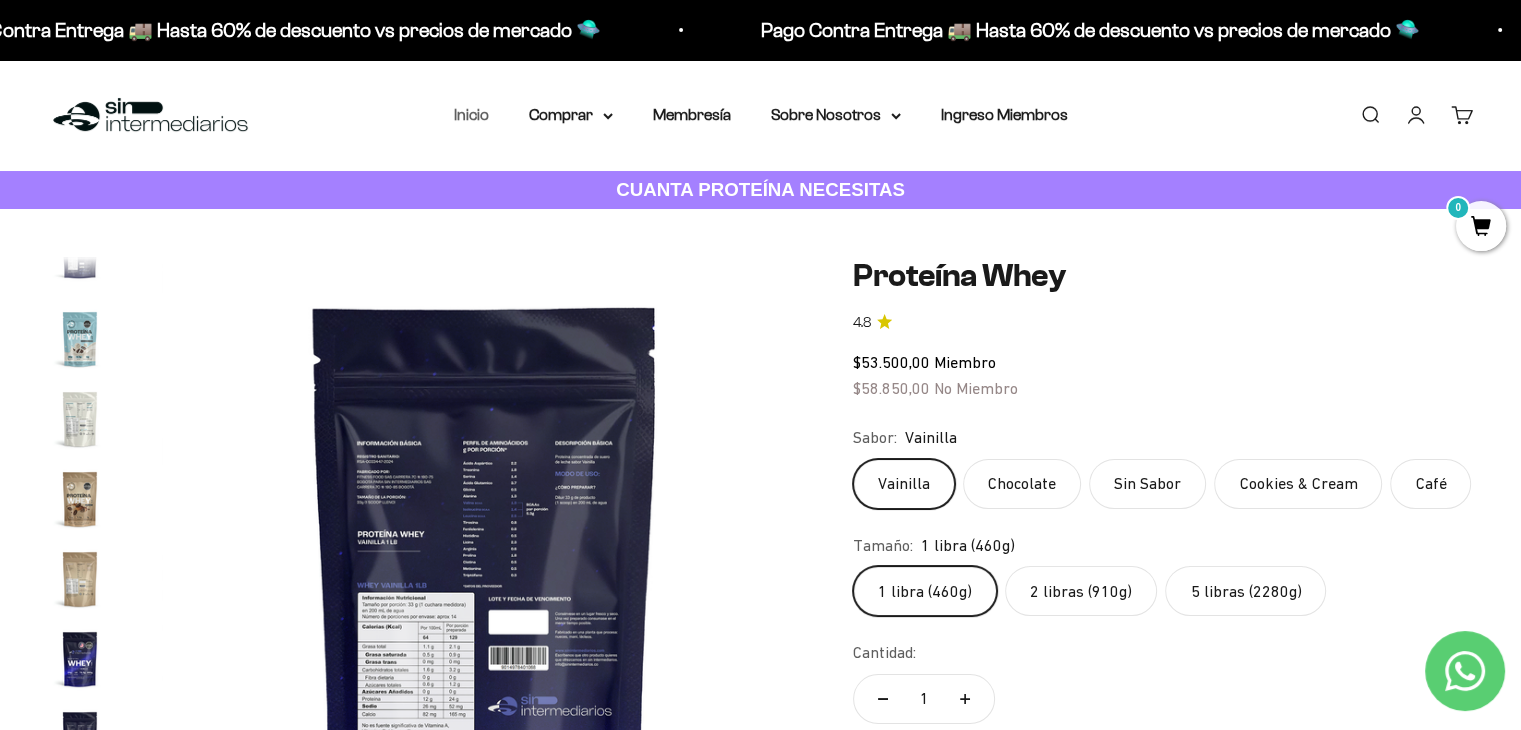 click on "Inicio" at bounding box center [471, 114] 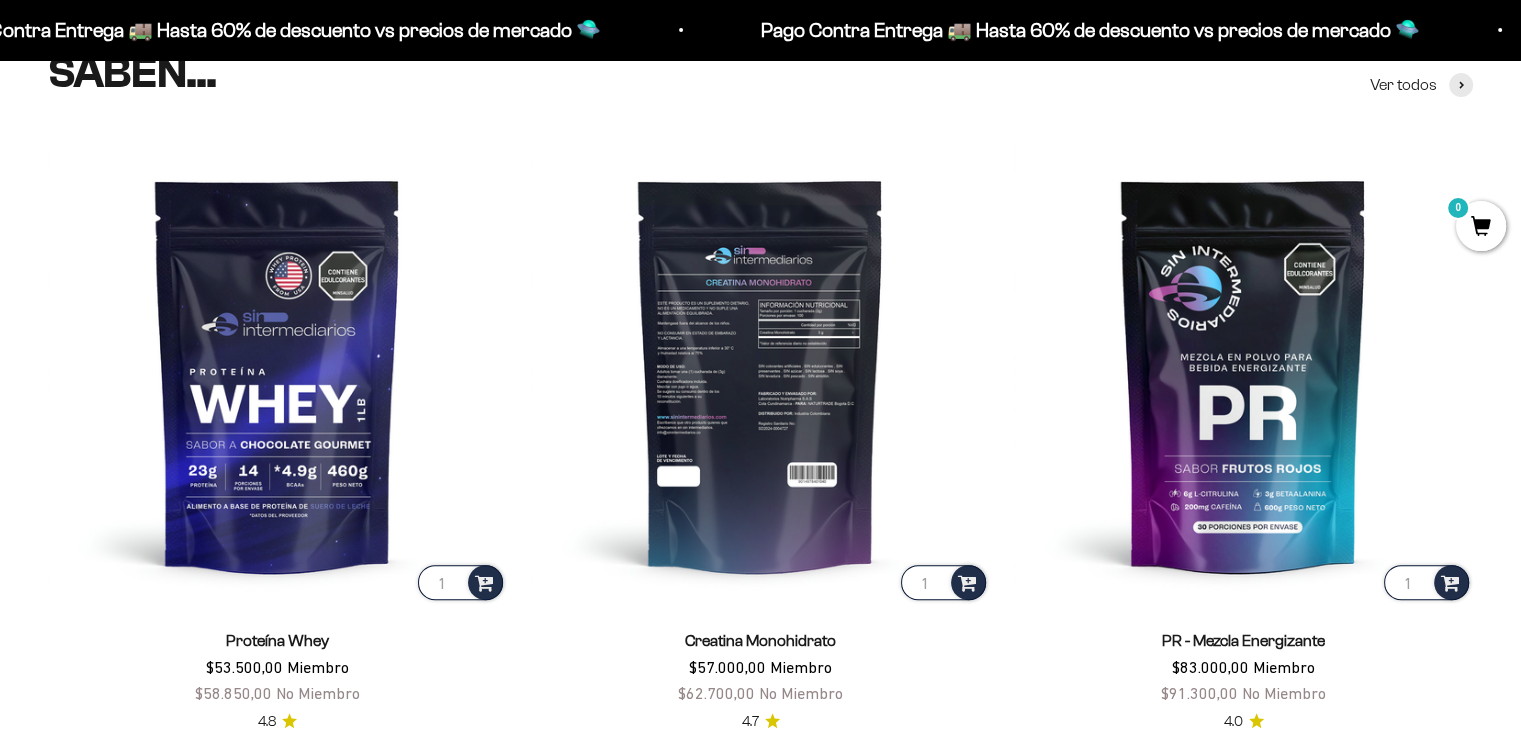 scroll, scrollTop: 795, scrollLeft: 0, axis: vertical 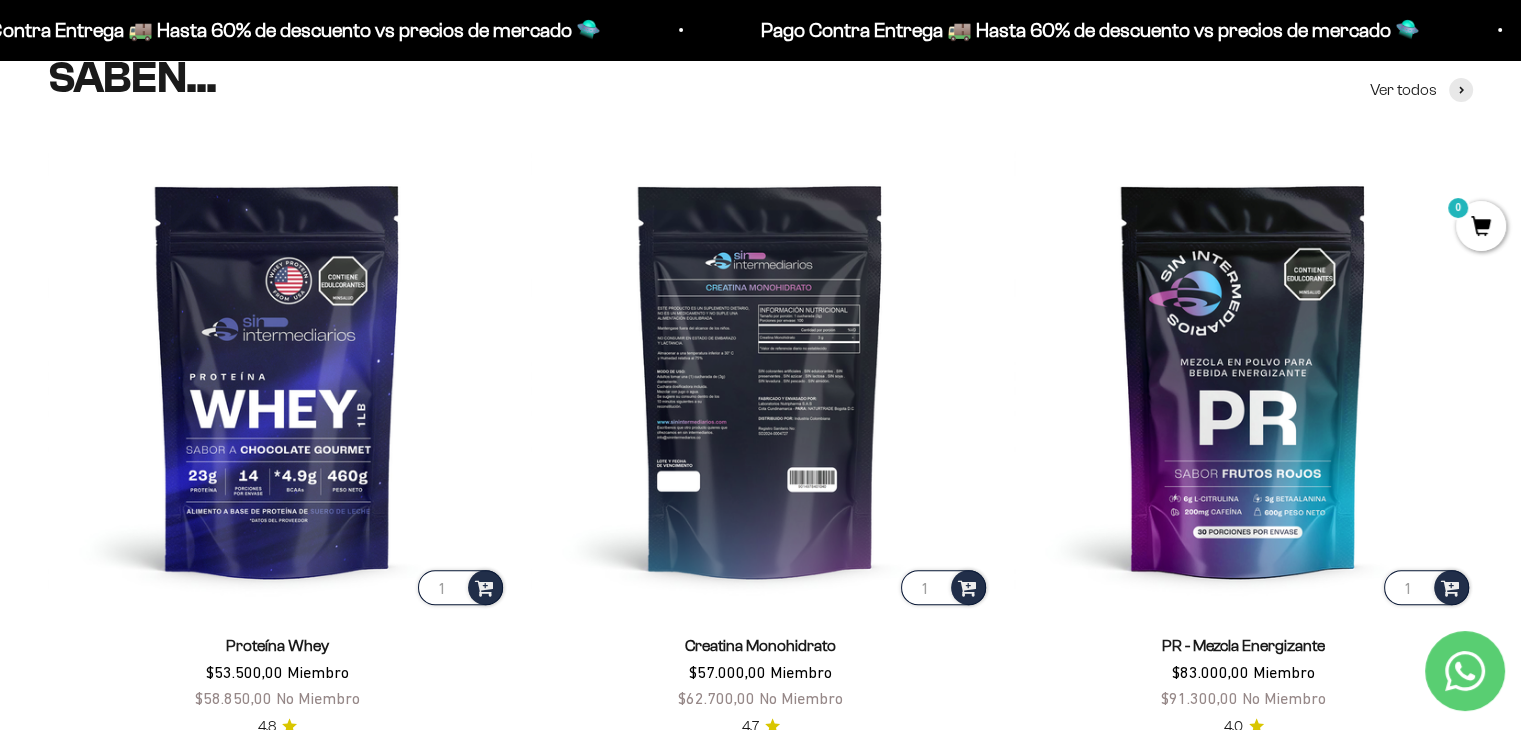 click at bounding box center (760, 379) 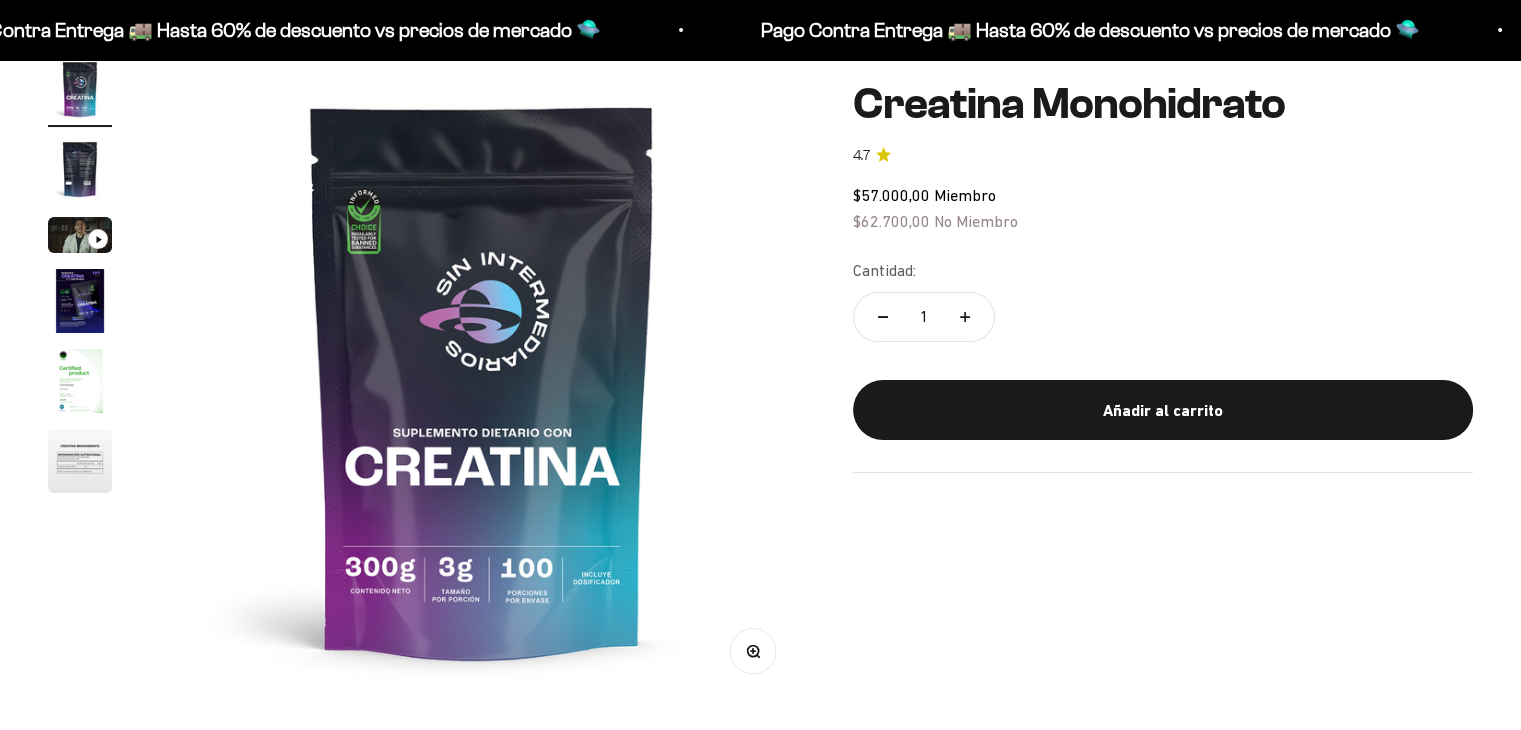 scroll, scrollTop: 200, scrollLeft: 0, axis: vertical 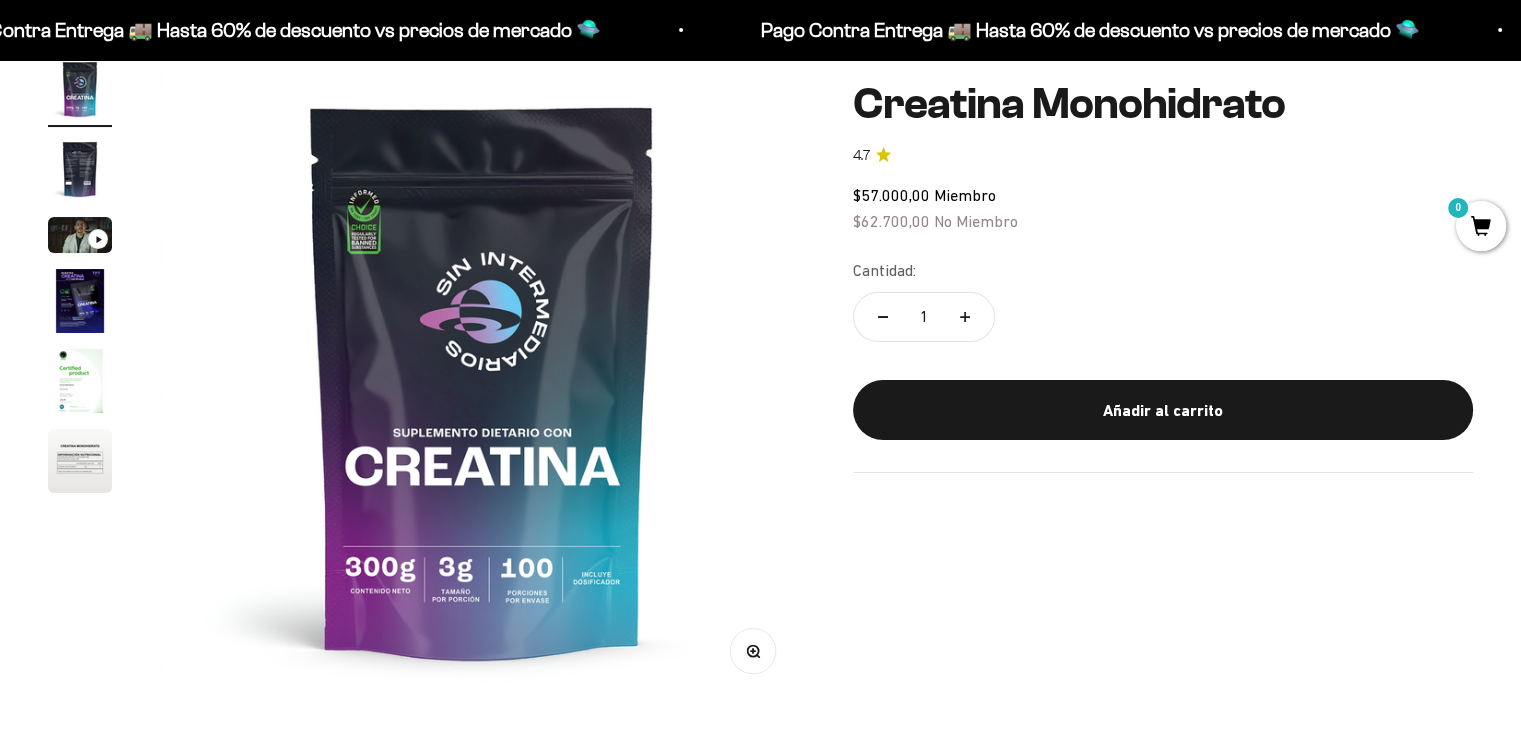 click at bounding box center [80, 169] 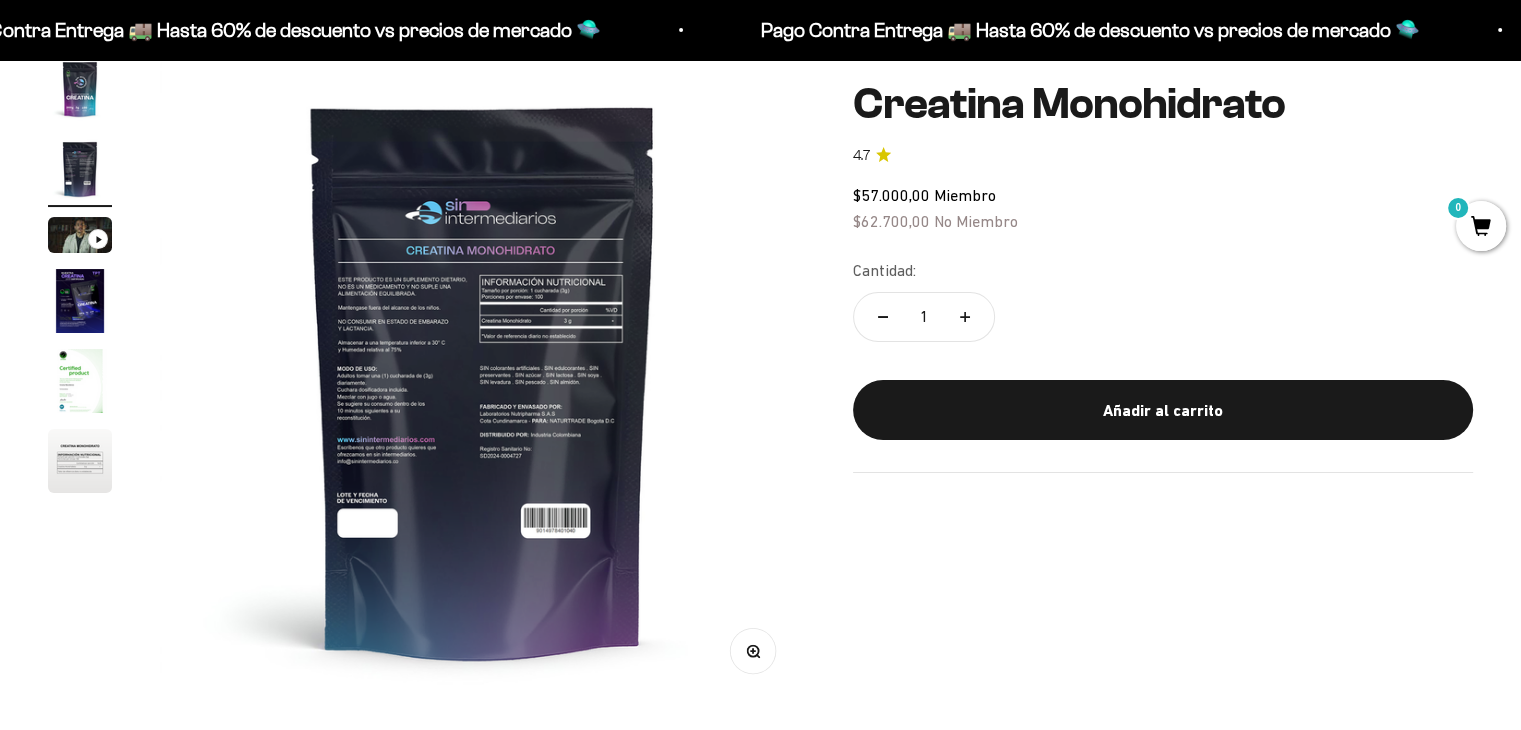 scroll, scrollTop: 0, scrollLeft: 669, axis: horizontal 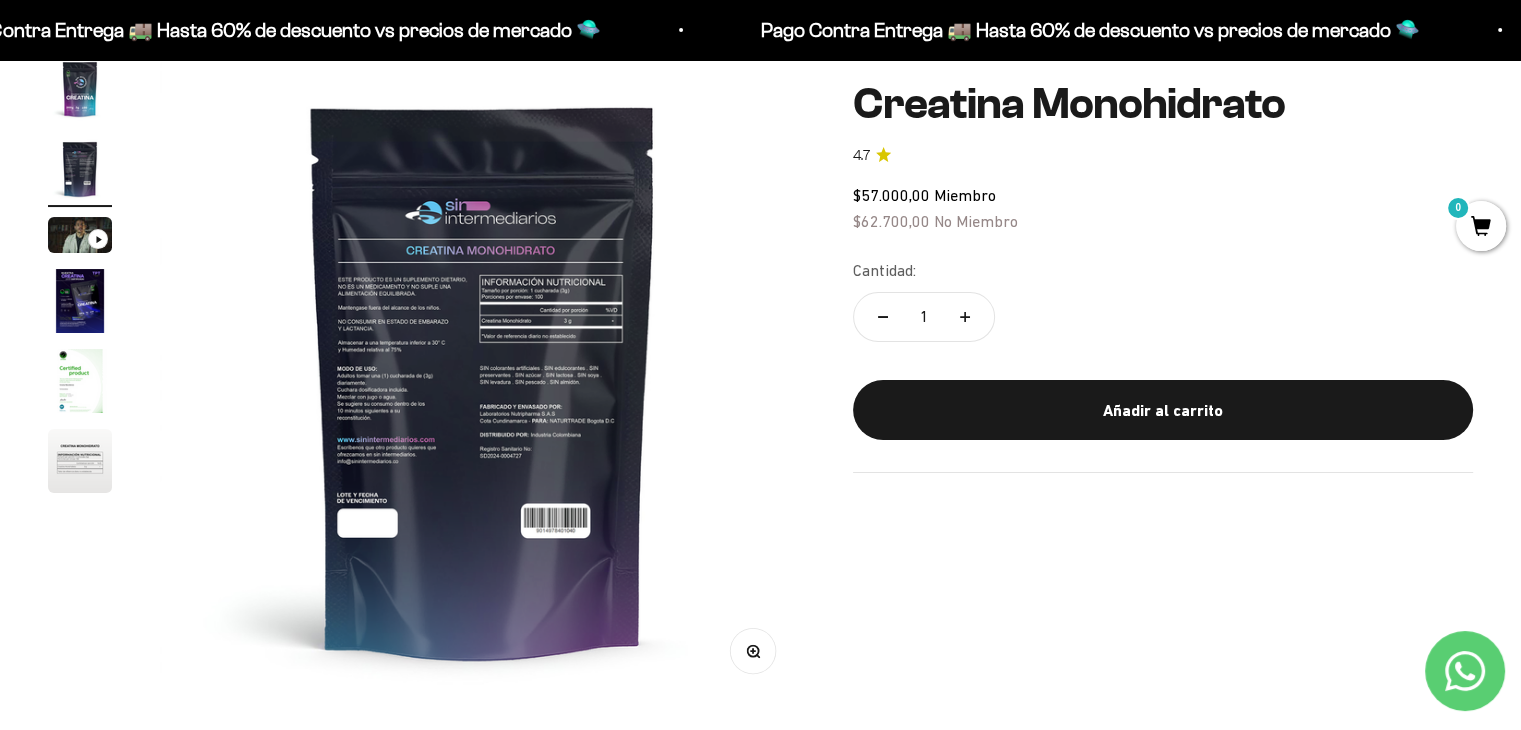 type 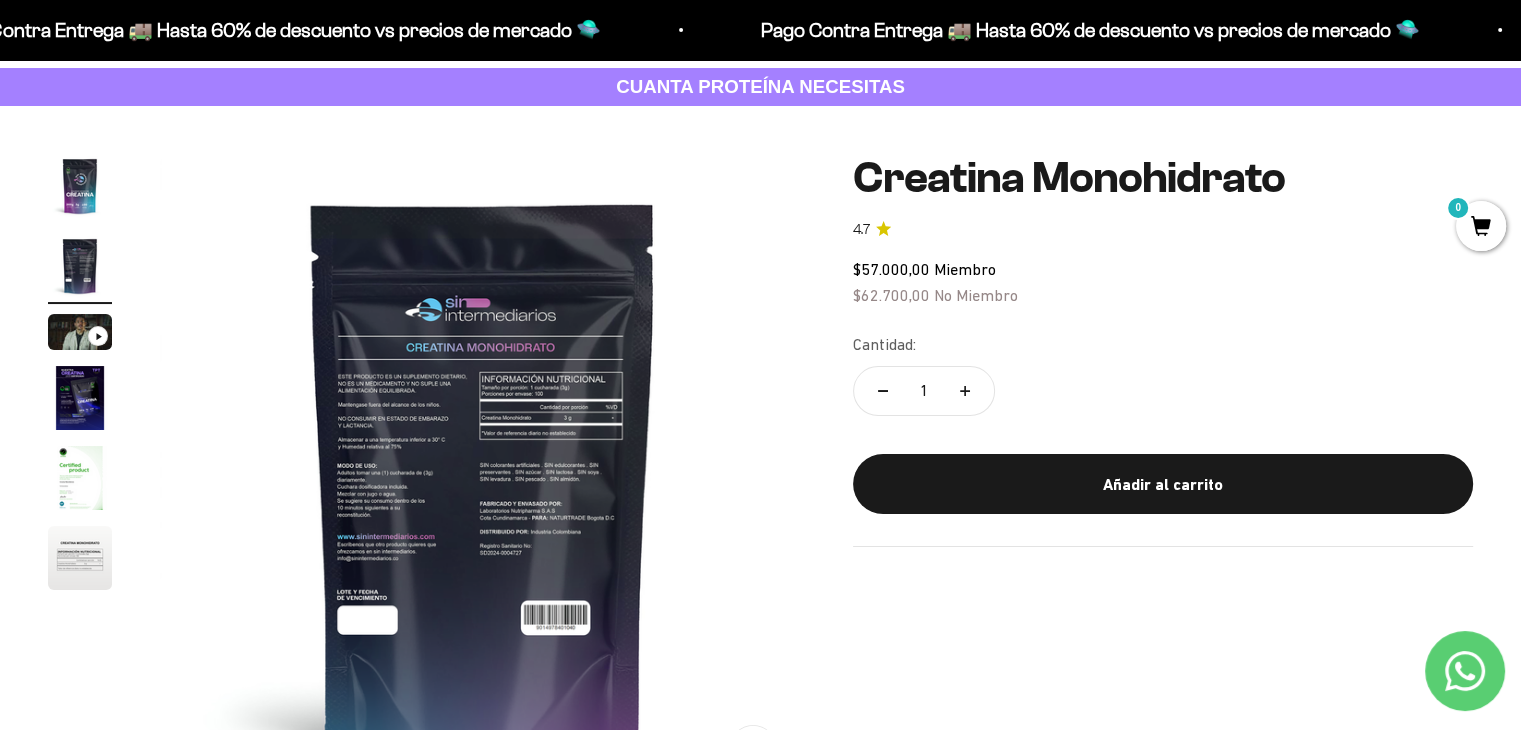 scroll, scrollTop: 100, scrollLeft: 0, axis: vertical 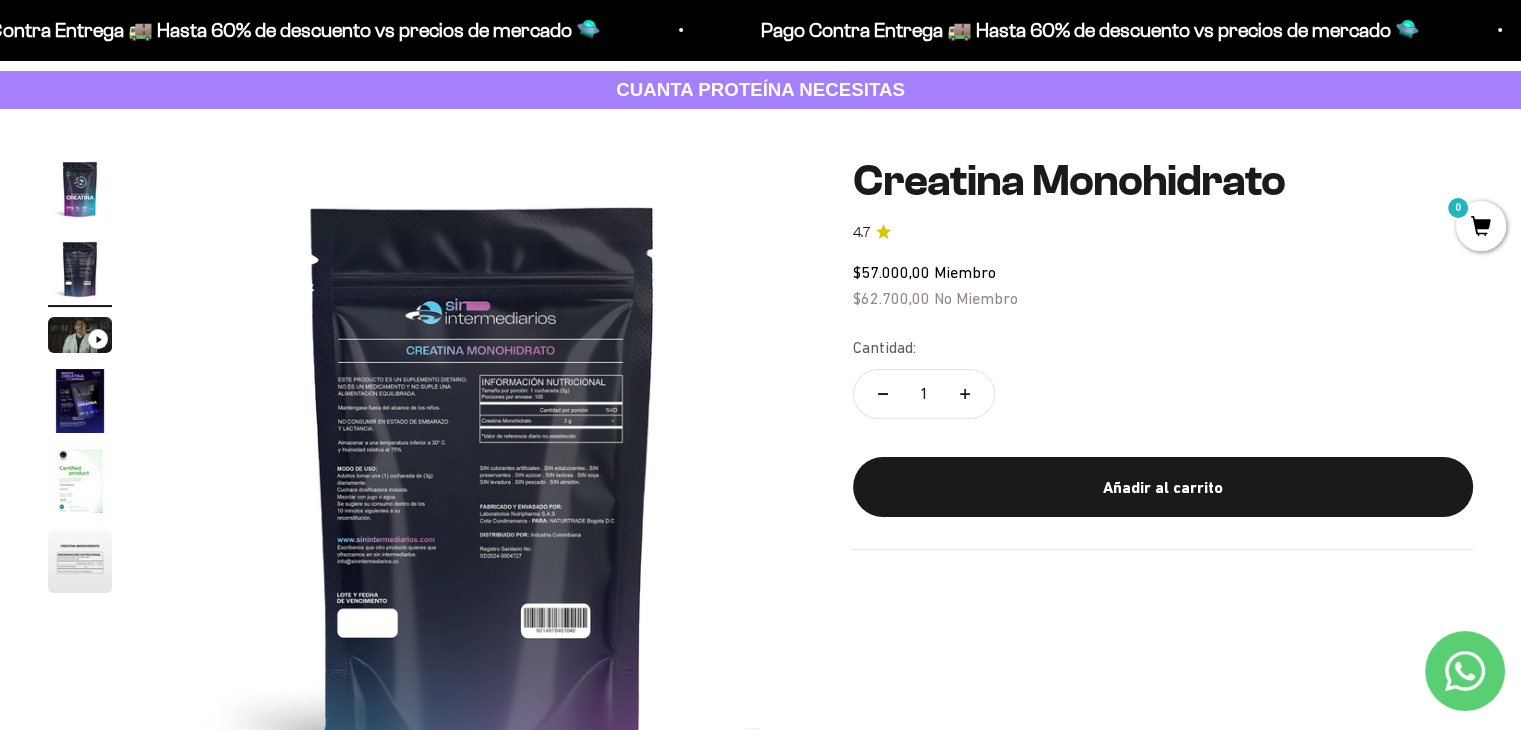 click on "Zoom
Ir al artículo 1
Ir al artículo 2
Ir al artículo 3
Ir al artículo 4
Ir al artículo 5
Ir al artículo 6
Creatina Monohidrato 4.7
$57.000,00   Miembro $62.700,00   No Miembro
Cantidad:
1
Añadir al carrito" at bounding box center (760, 479) 